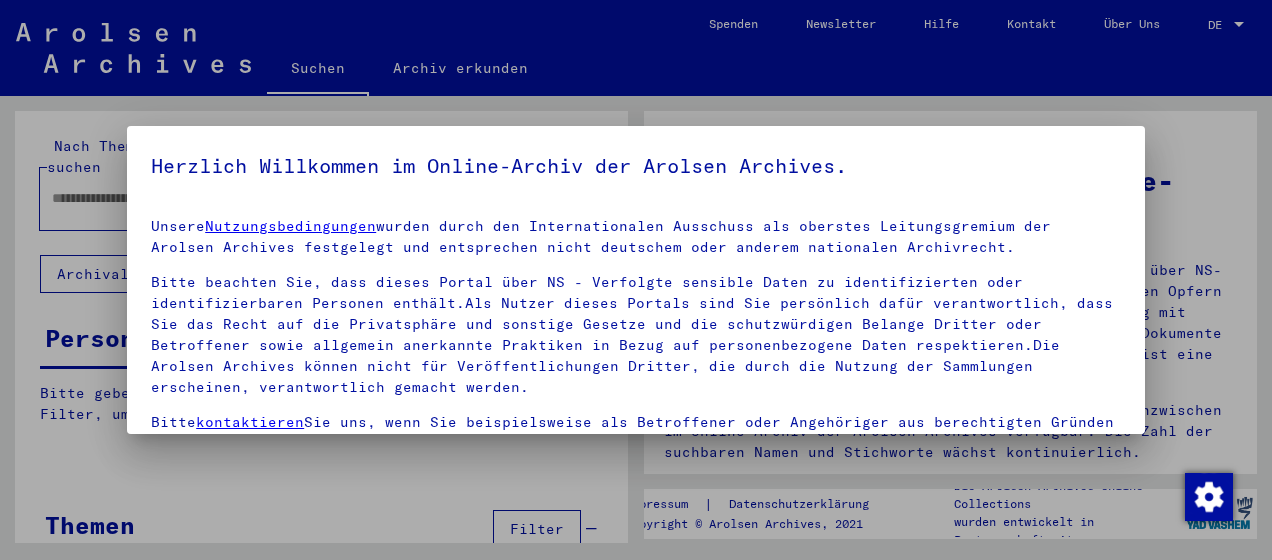 scroll, scrollTop: 0, scrollLeft: 0, axis: both 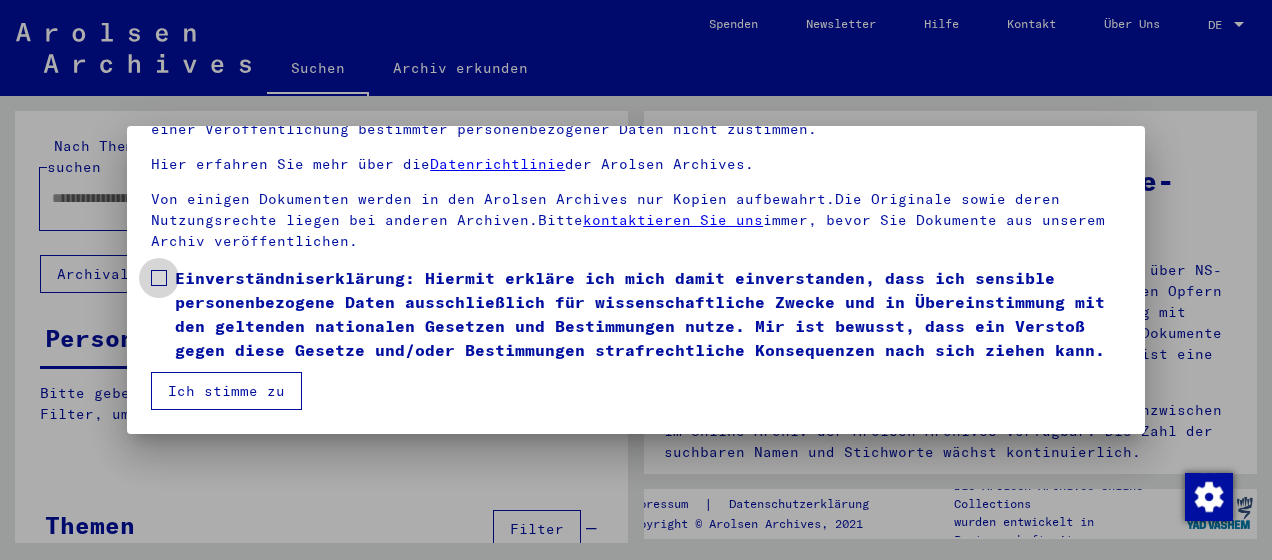 click at bounding box center [159, 278] 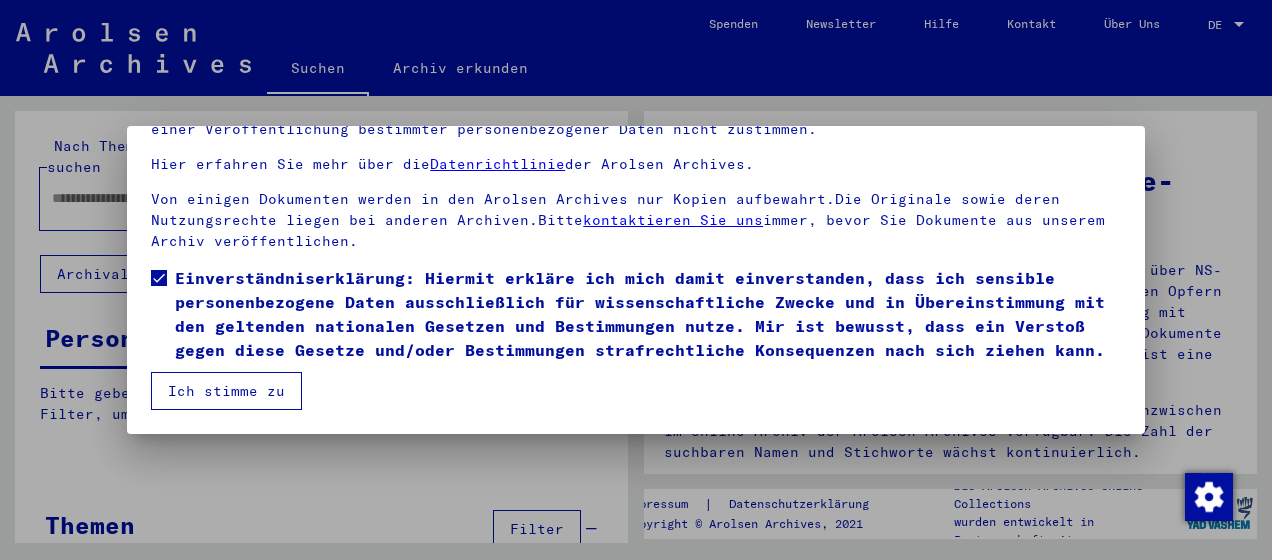 click on "Ich stimme zu" at bounding box center [226, 391] 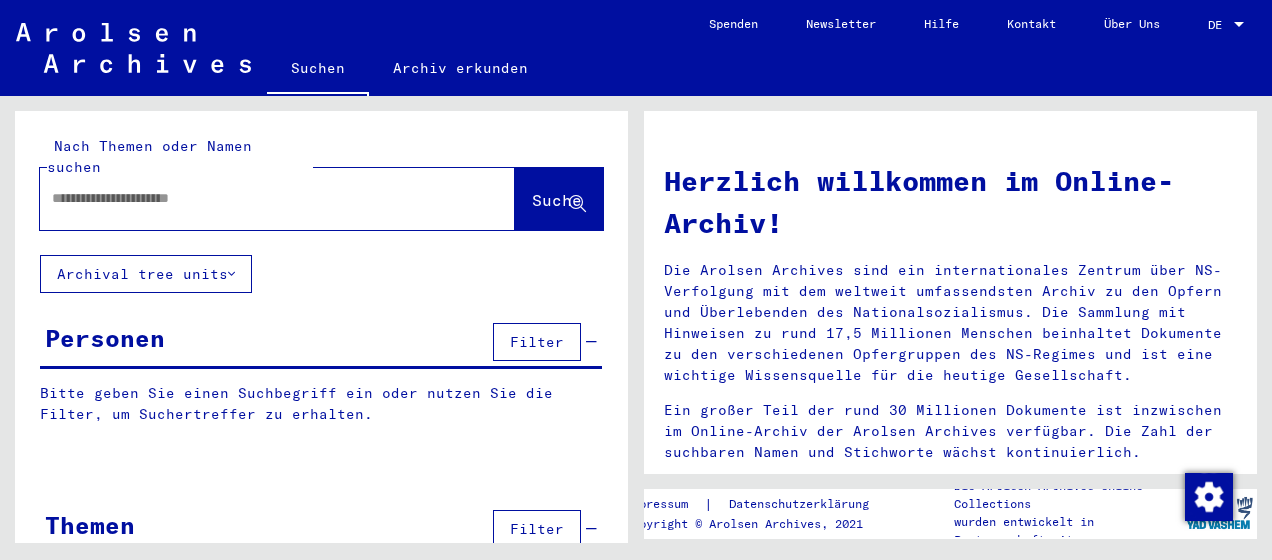 click at bounding box center [253, 198] 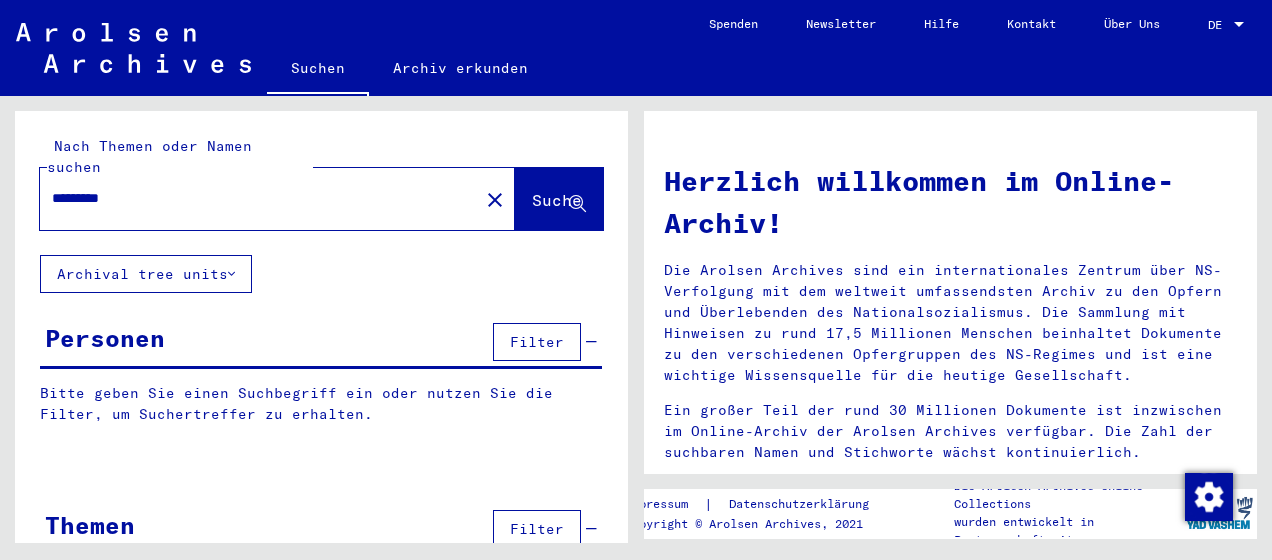 click on "Suche" 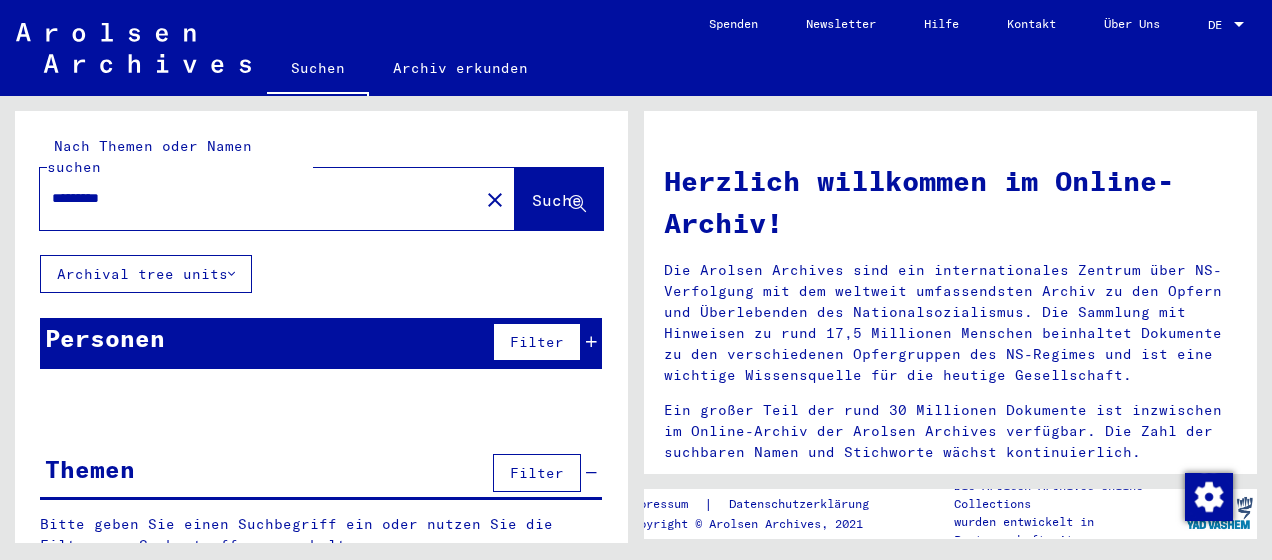 click at bounding box center [591, 342] 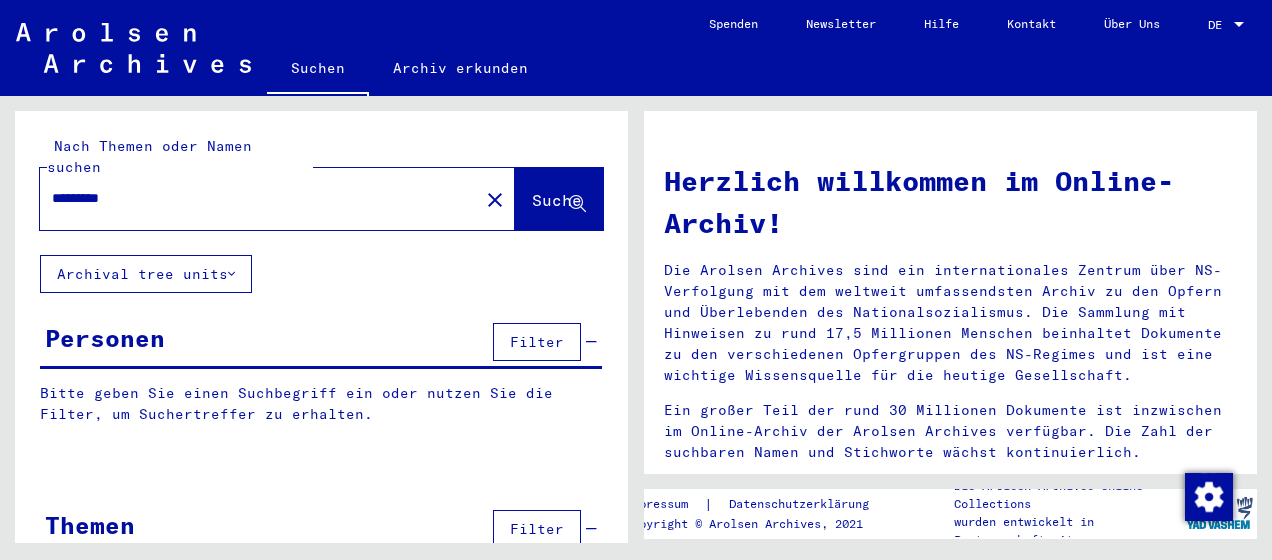click on "Personen  Filter" at bounding box center (321, 343) 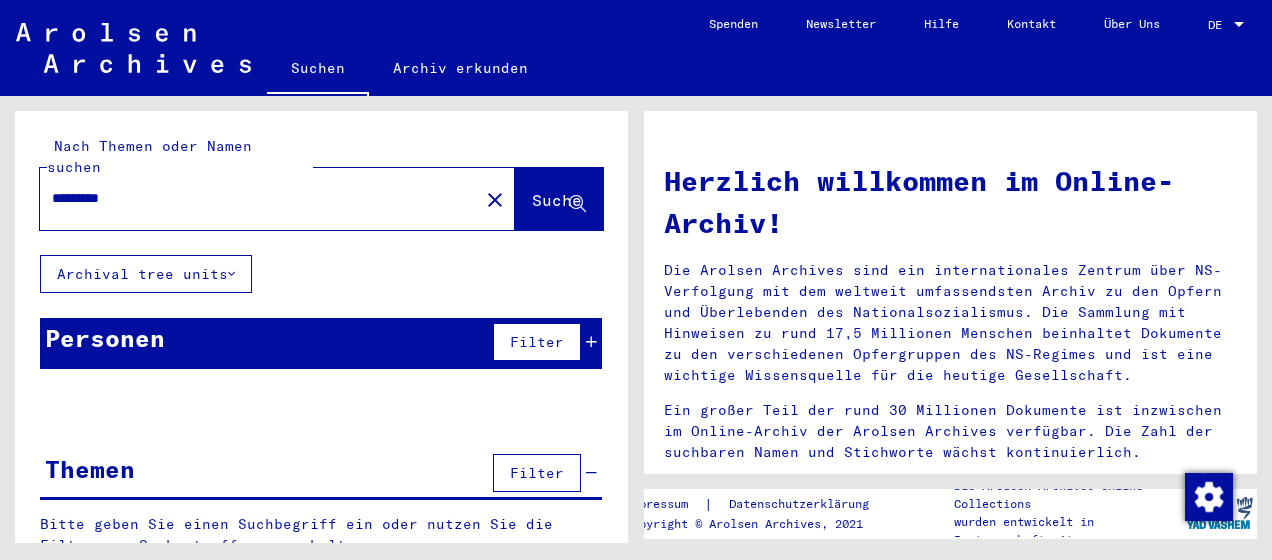 click on "Personen  Filter" at bounding box center [321, 343] 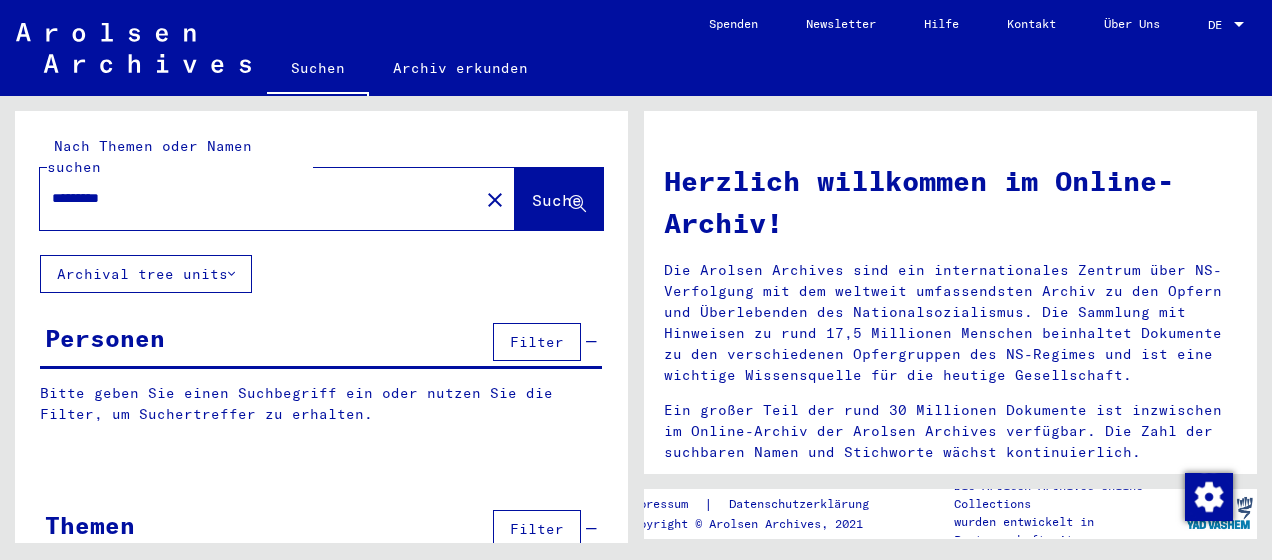 click on "Bitte geben Sie einen Suchbegriff ein oder nutzen Sie die Filter, um Suchertreffer zu erhalten." at bounding box center [321, 404] 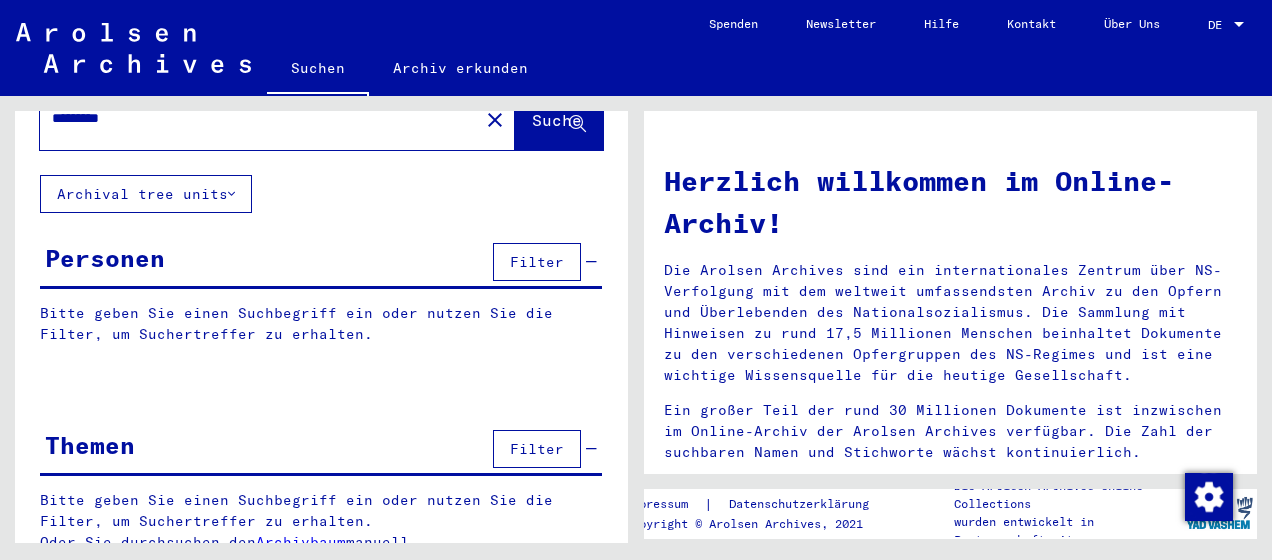 scroll, scrollTop: 0, scrollLeft: 0, axis: both 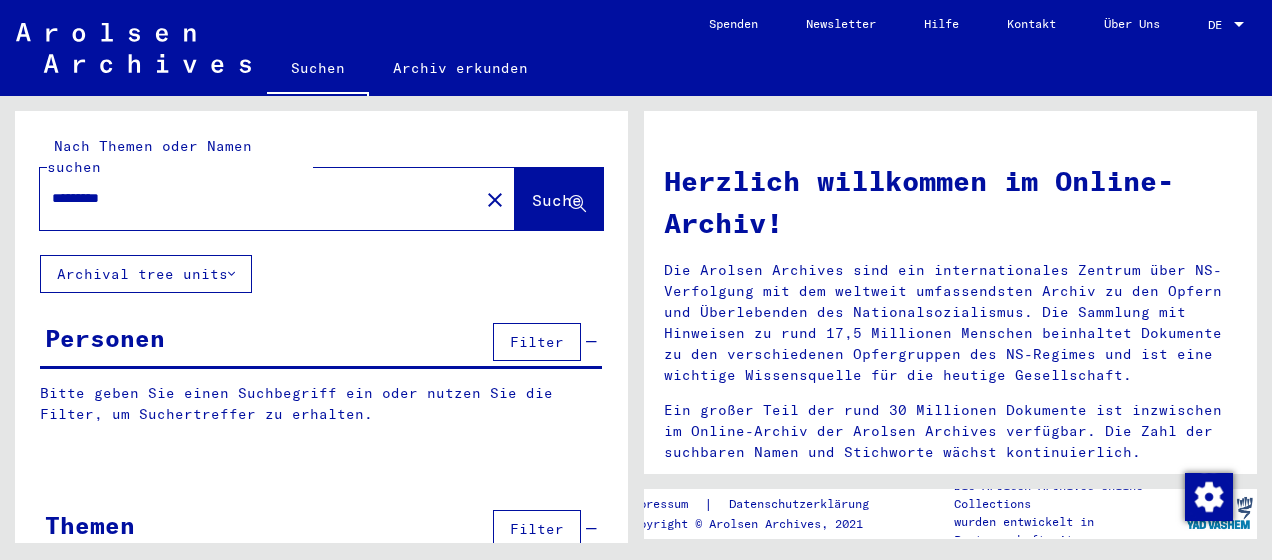 click on "Filter" at bounding box center (537, 342) 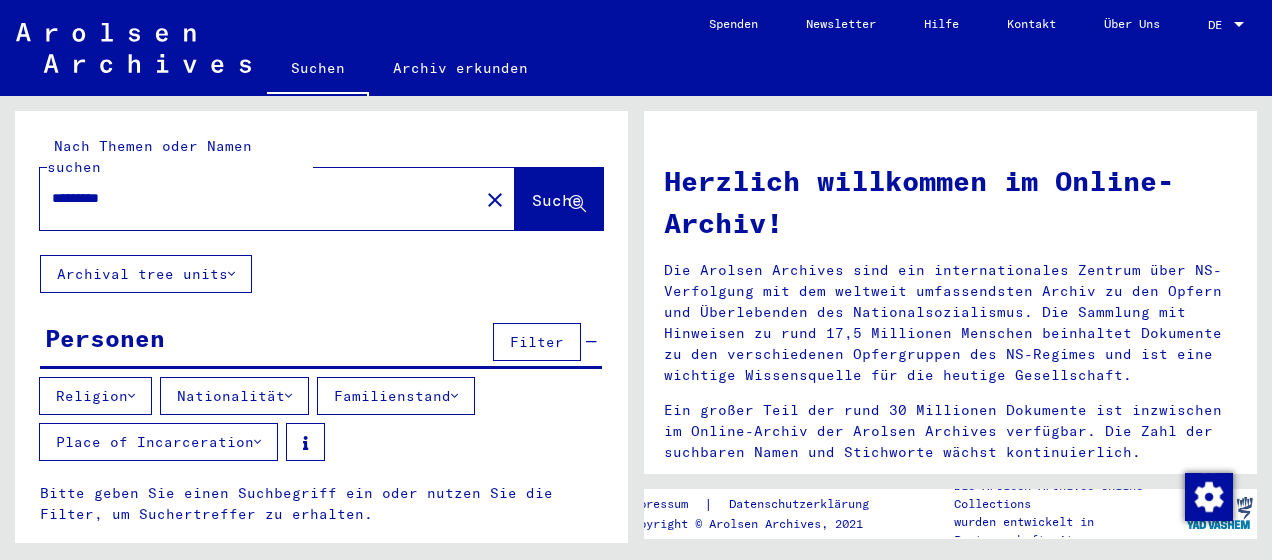 click on "Place of Incarceration" at bounding box center [158, 442] 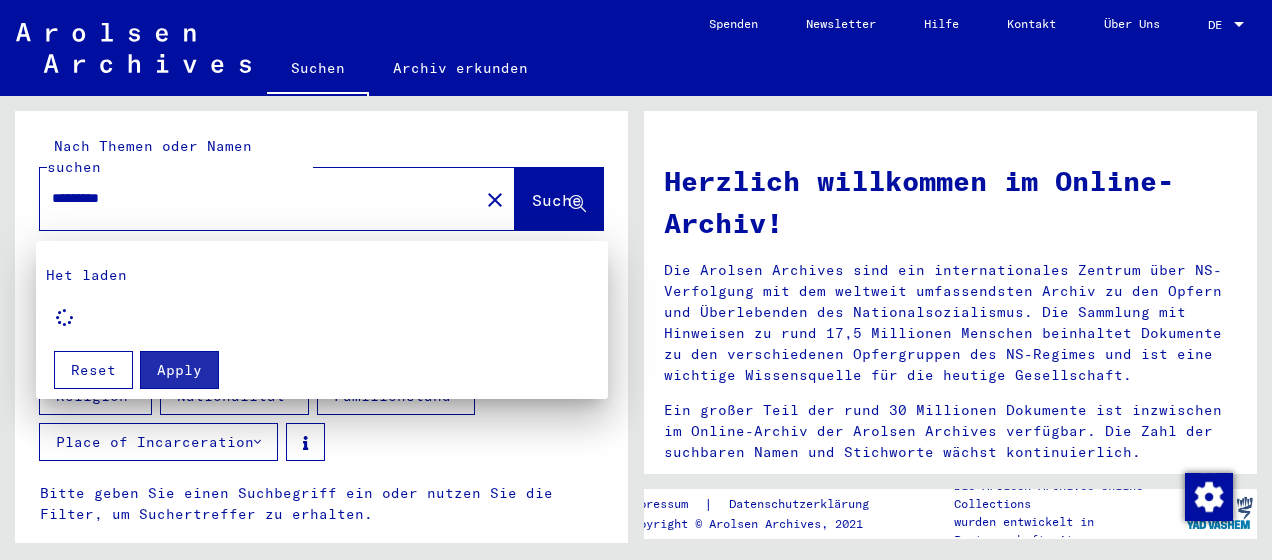 click on "Het laden Apply Reset" at bounding box center (636, 280) 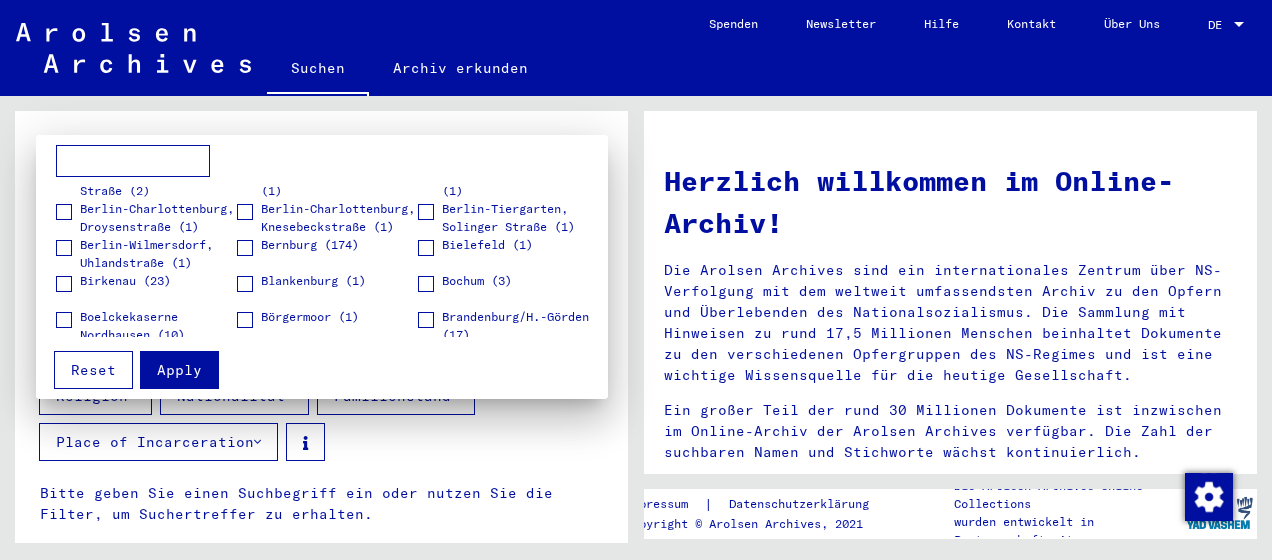 scroll, scrollTop: 800, scrollLeft: 0, axis: vertical 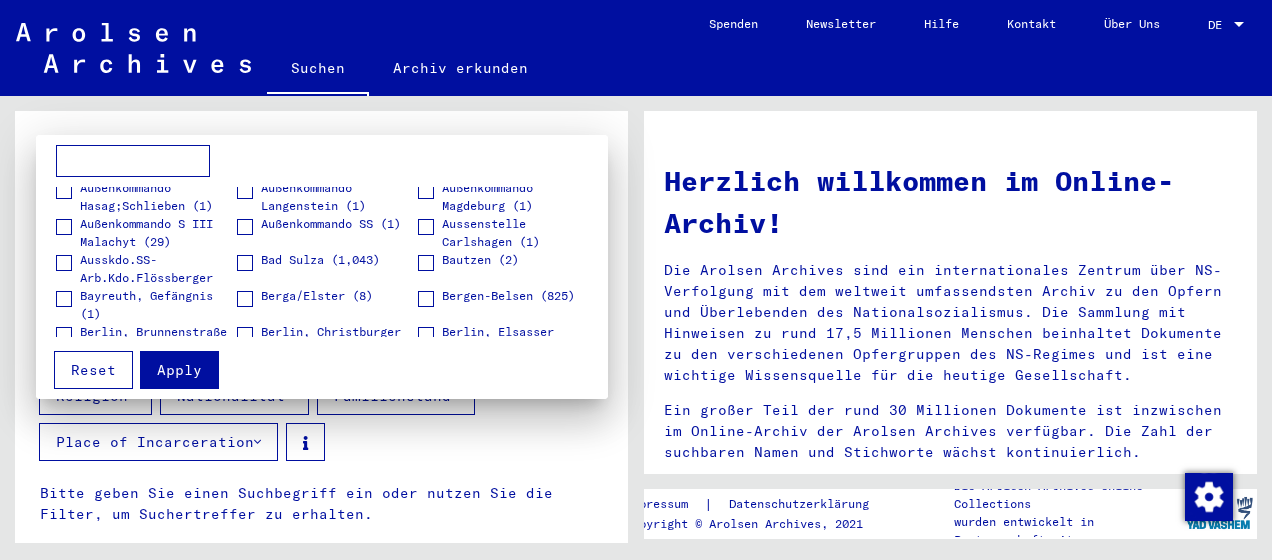 click on "Reset" at bounding box center (93, 370) 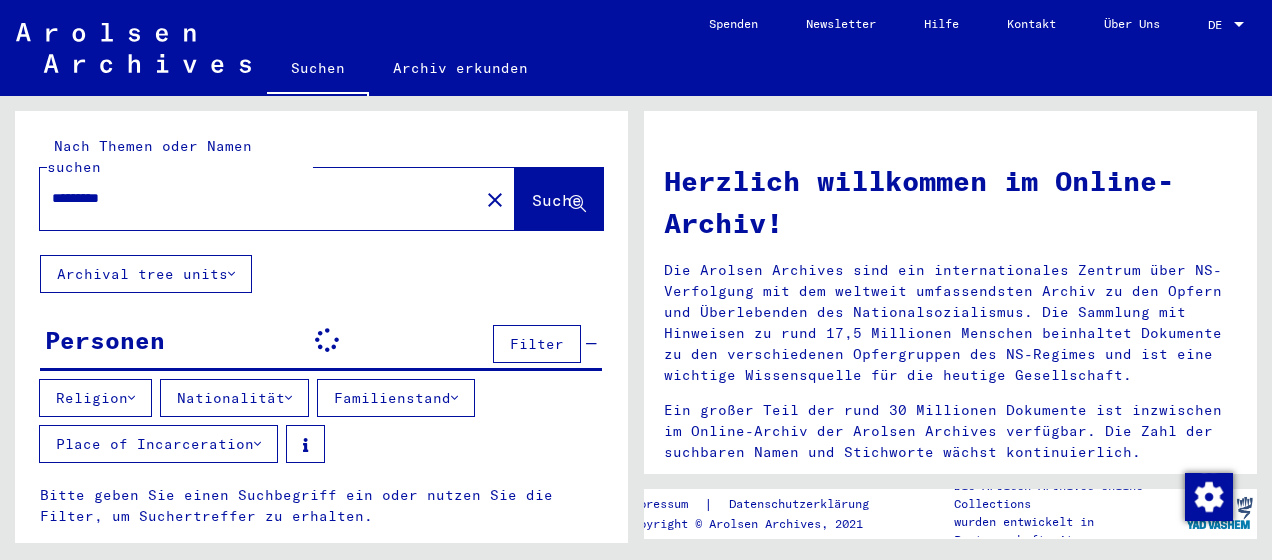 click on "*********" at bounding box center (253, 198) 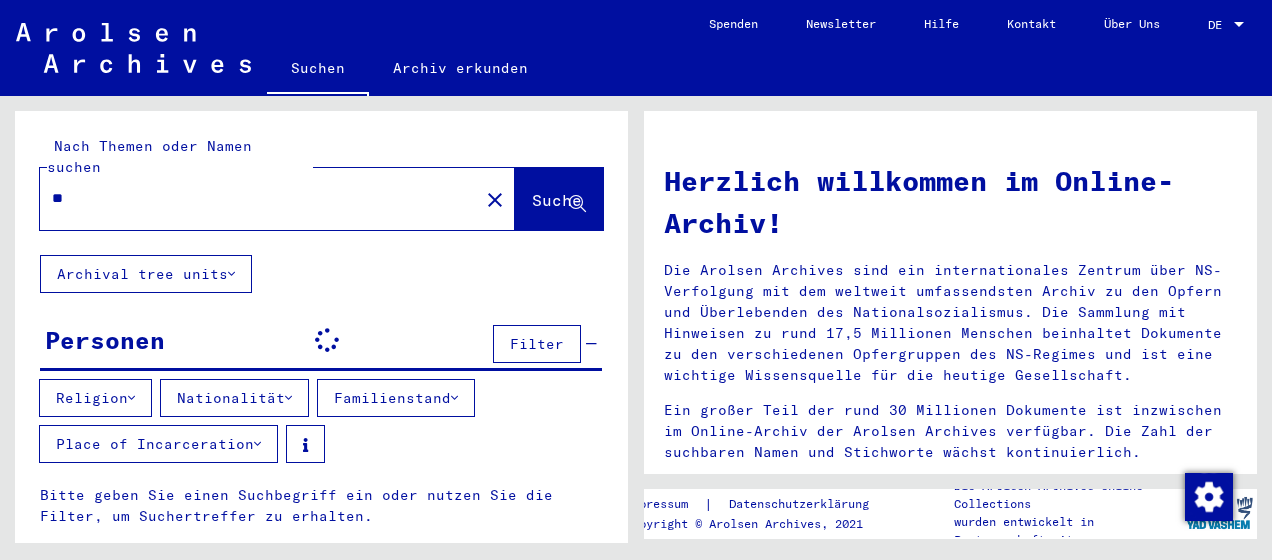type on "*" 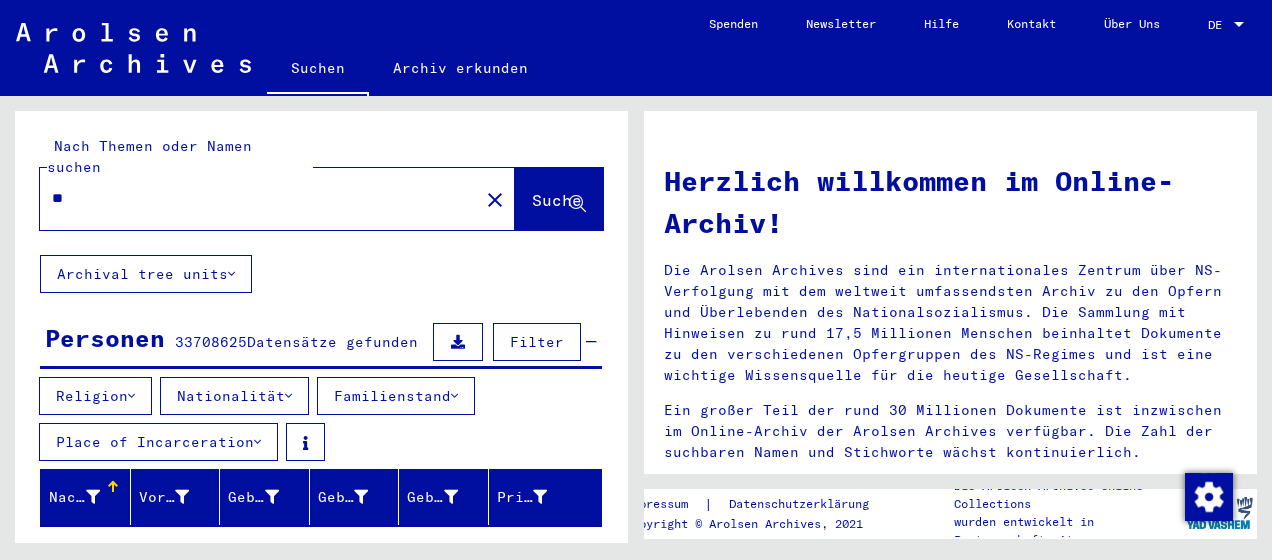 type on "*" 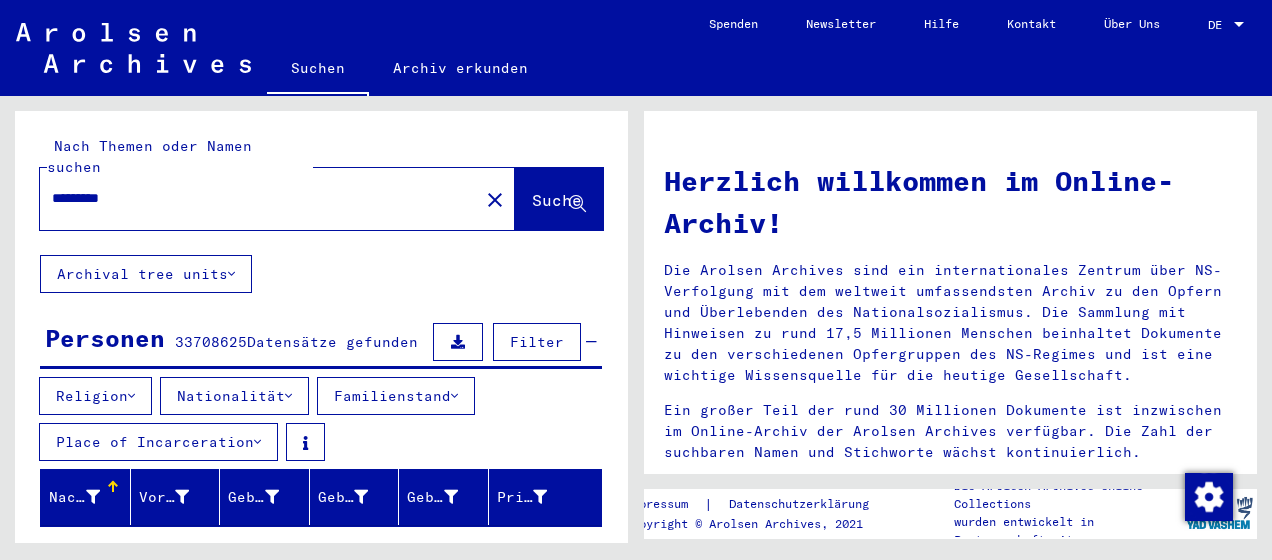 type on "*********" 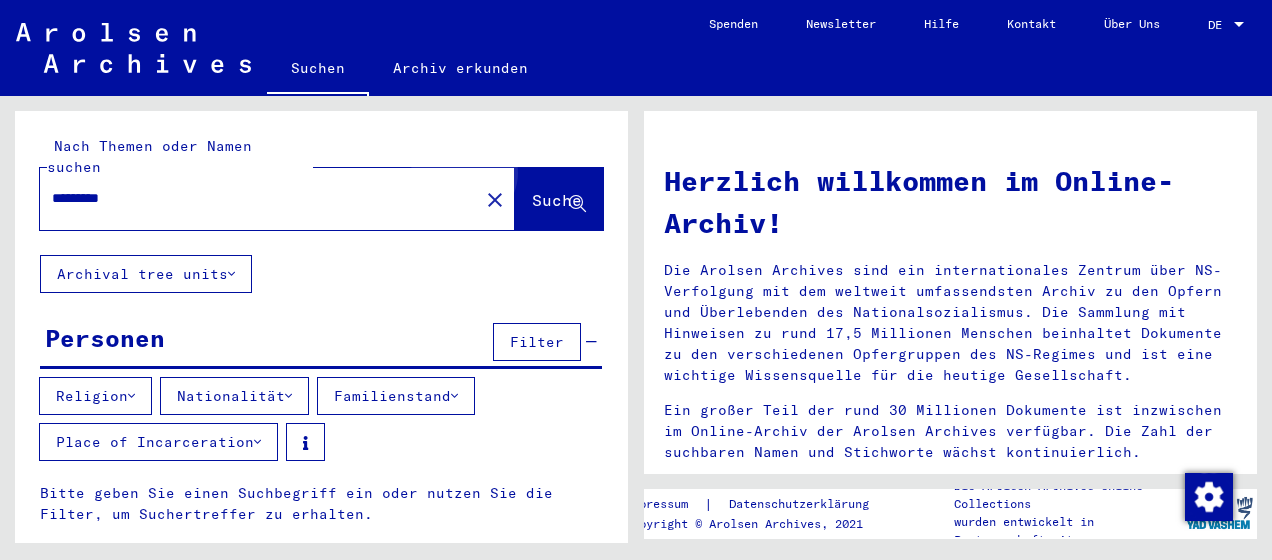 click on "Suche" 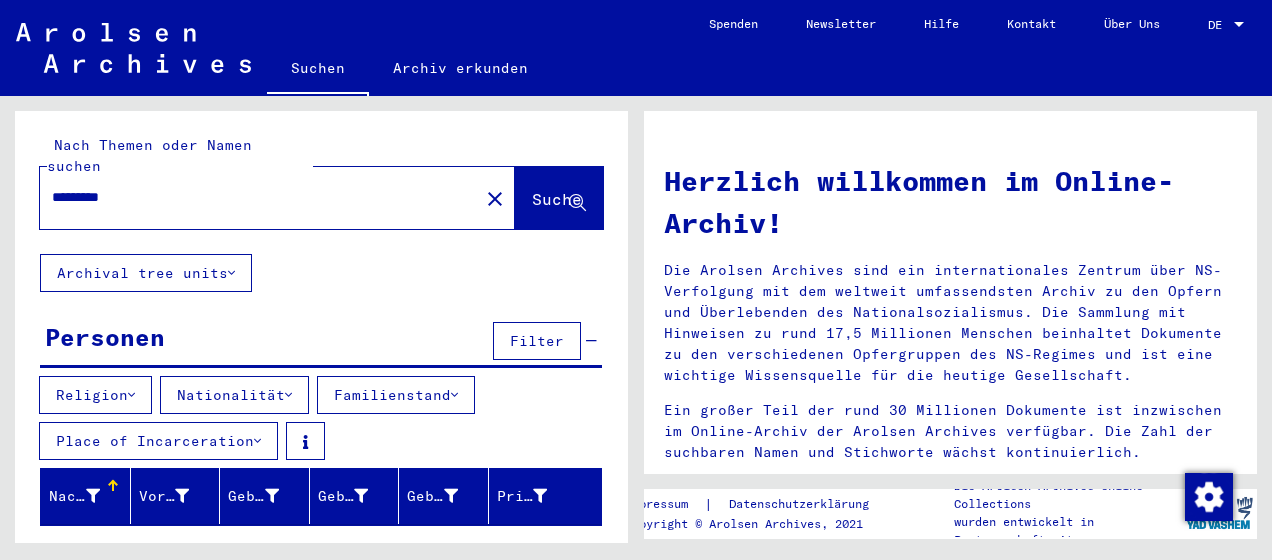 scroll, scrollTop: 0, scrollLeft: 0, axis: both 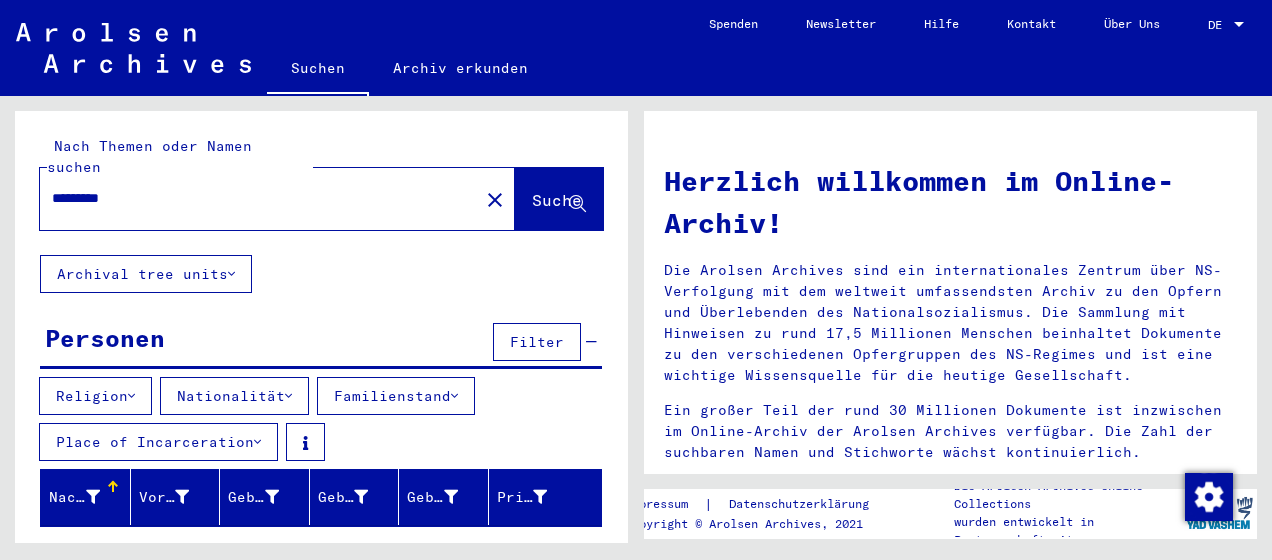 drag, startPoint x: 150, startPoint y: 171, endPoint x: 26, endPoint y: 175, distance: 124.0645 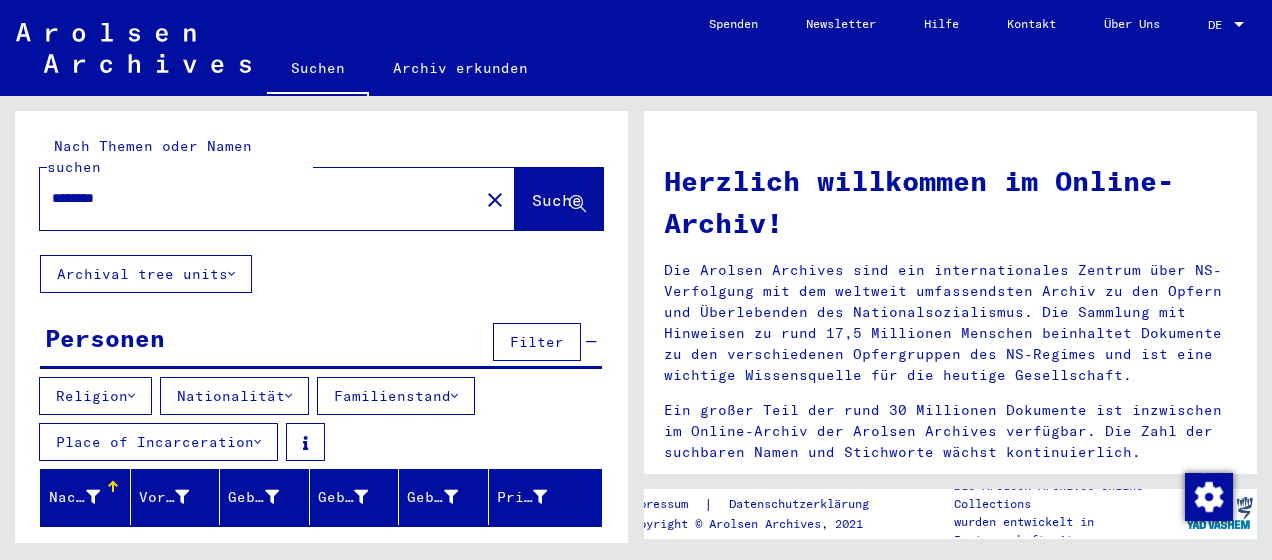 type on "*******" 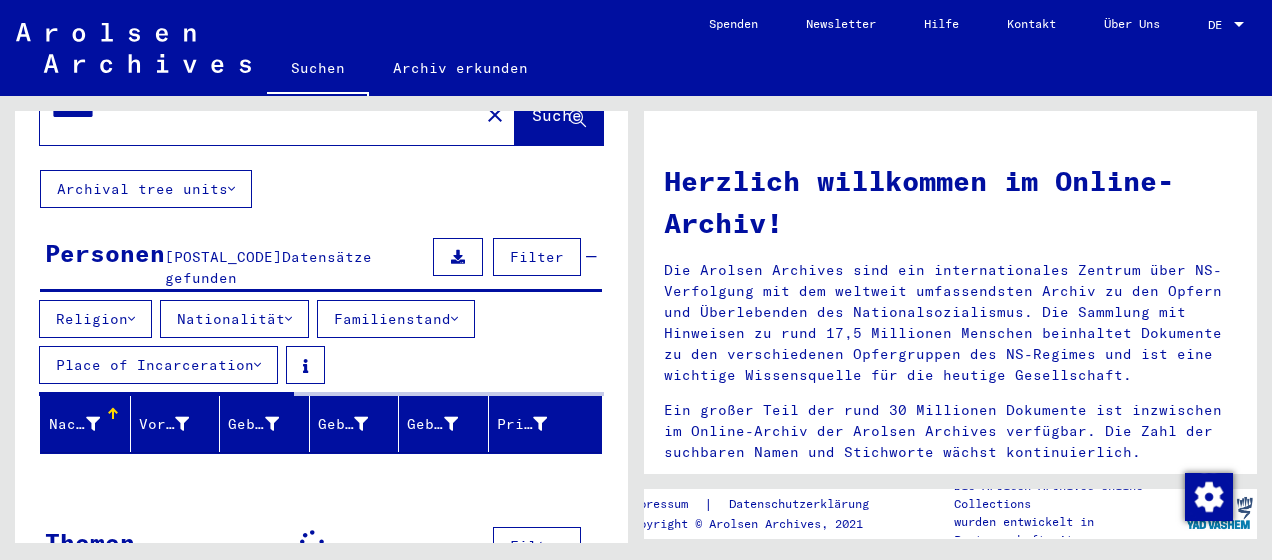 scroll, scrollTop: 0, scrollLeft: 0, axis: both 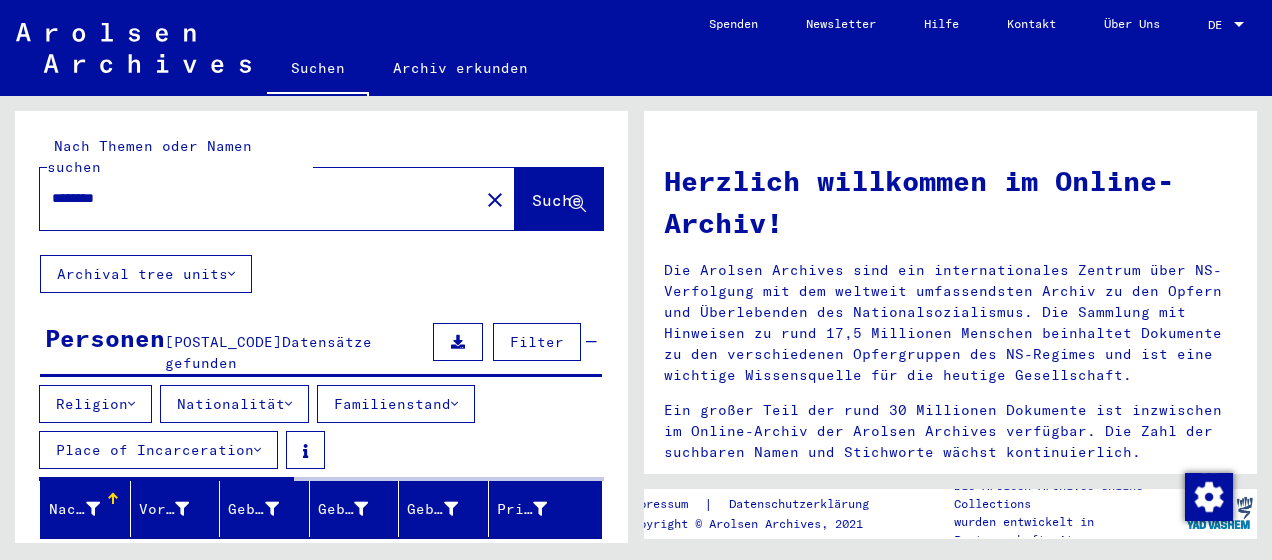 drag, startPoint x: 121, startPoint y: 180, endPoint x: 22, endPoint y: 173, distance: 99.24717 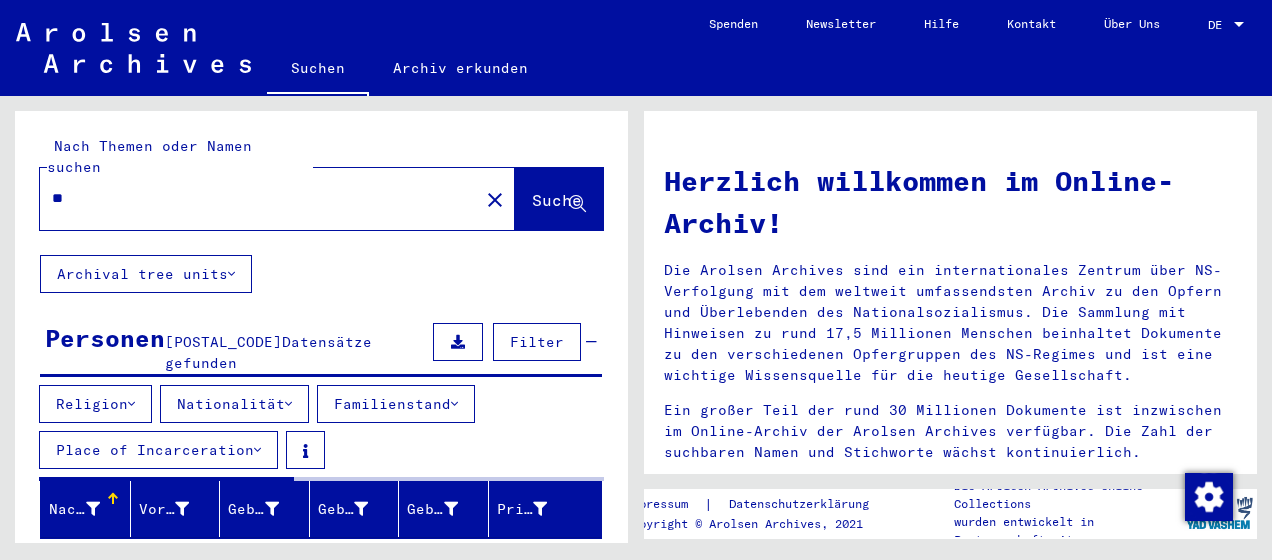 type on "*" 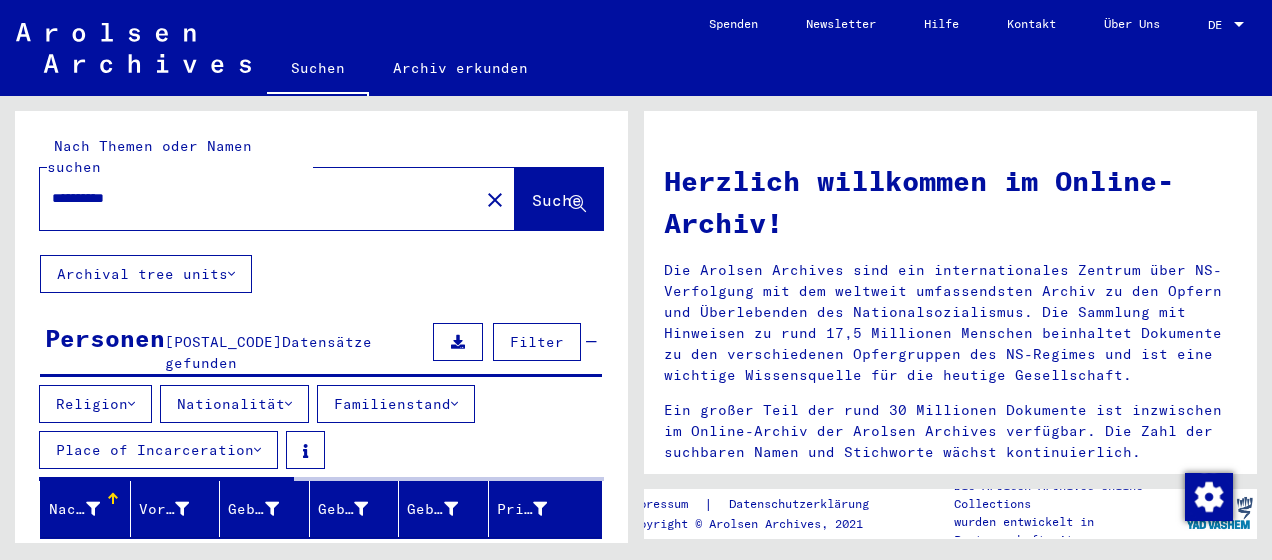 type on "**********" 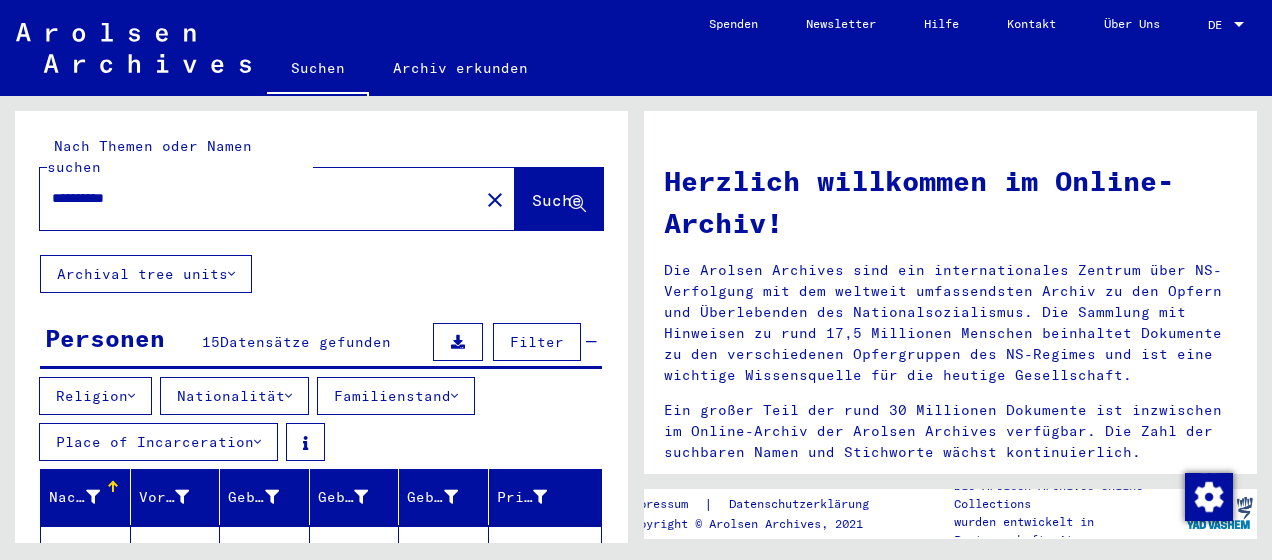 click on "Suche" 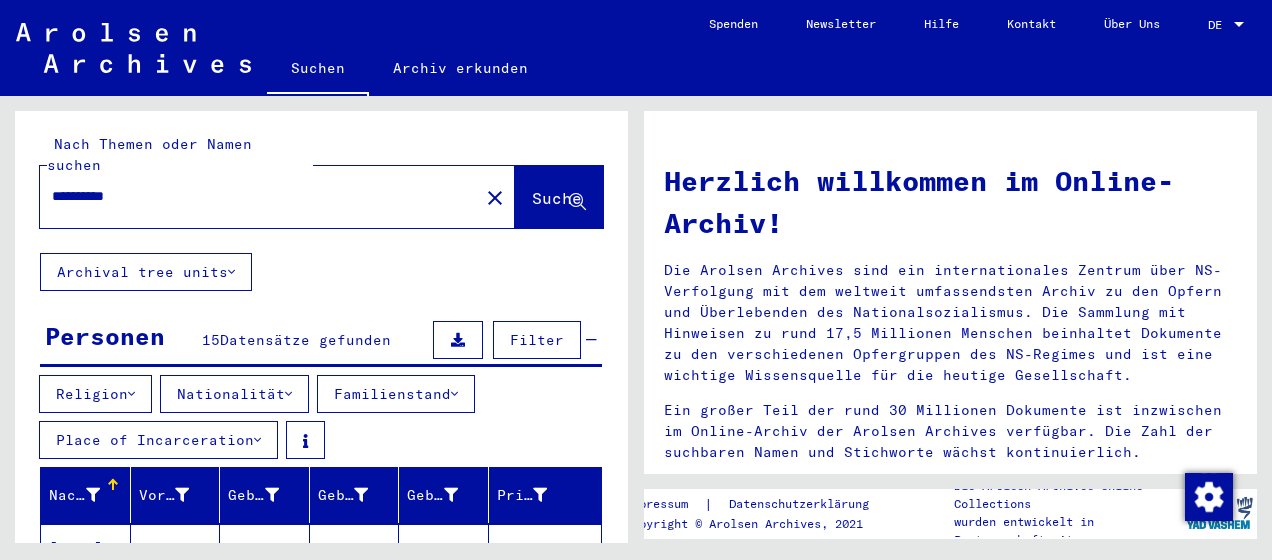 scroll, scrollTop: 0, scrollLeft: 0, axis: both 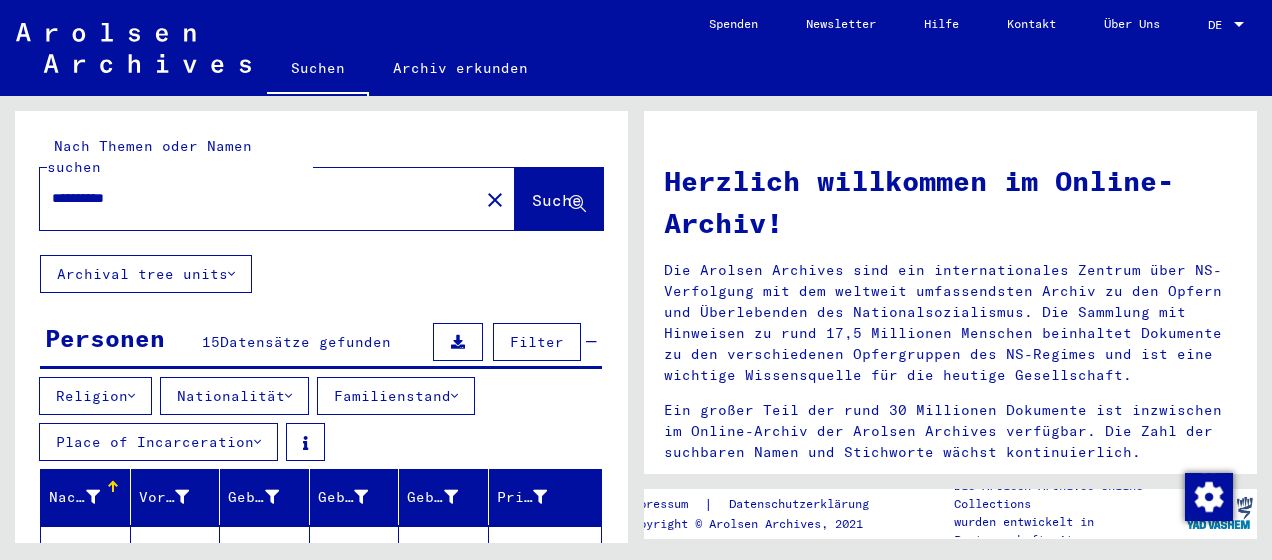 drag, startPoint x: 146, startPoint y: 172, endPoint x: 30, endPoint y: 171, distance: 116.00431 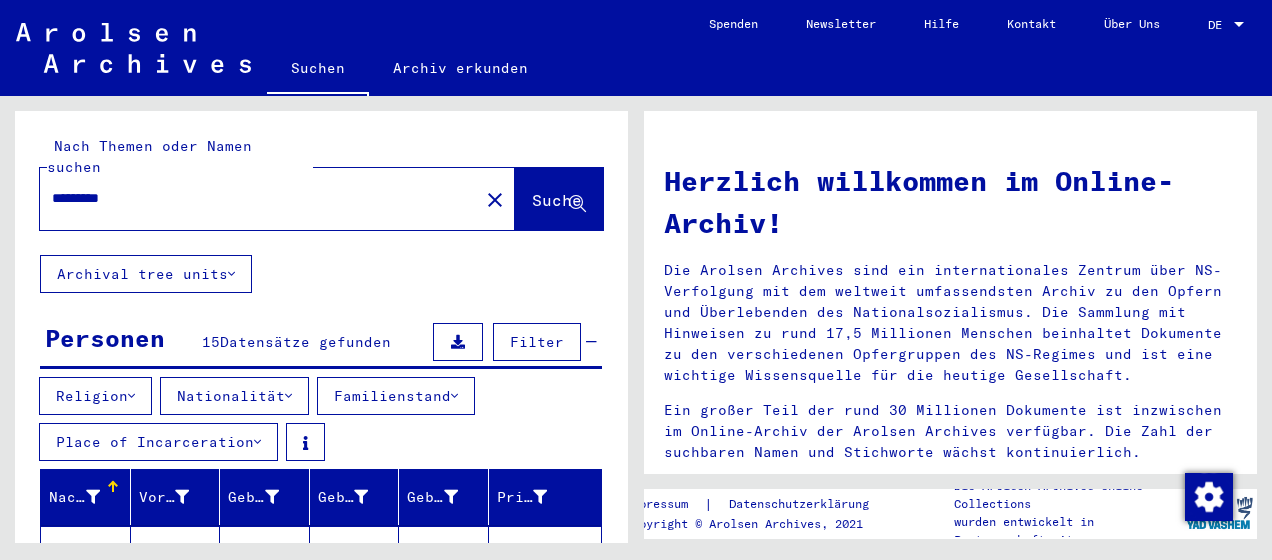type on "*********" 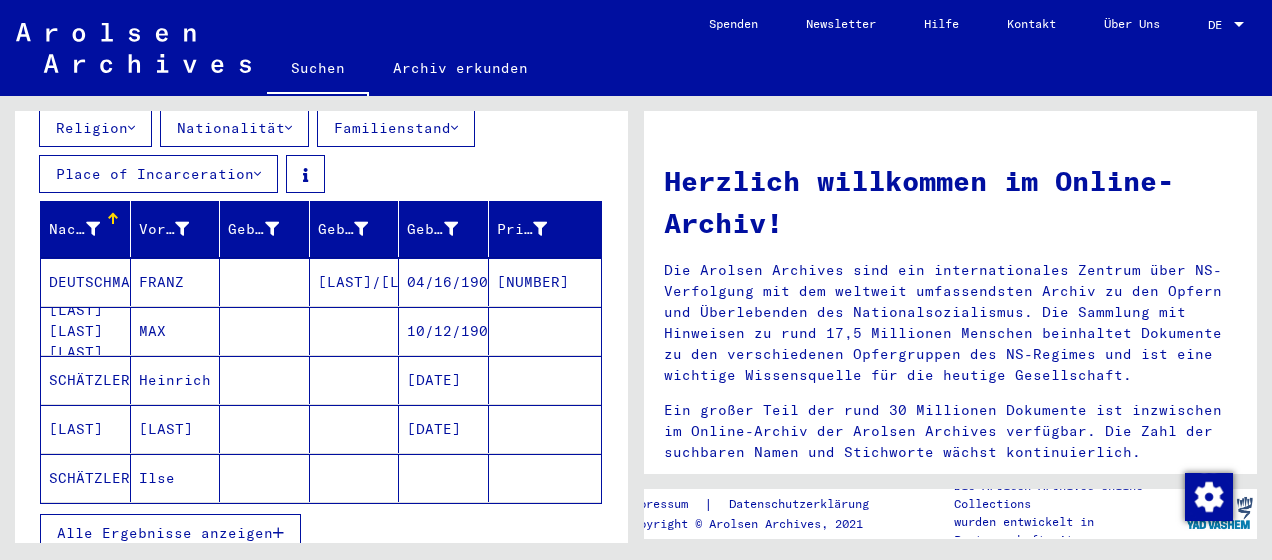 scroll, scrollTop: 300, scrollLeft: 0, axis: vertical 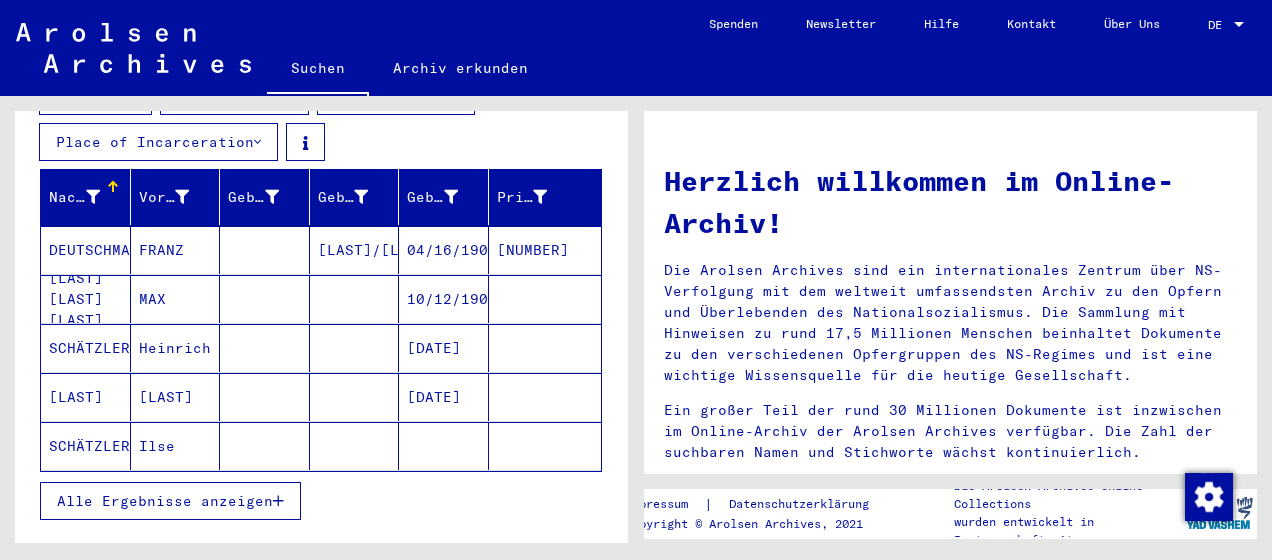 click on "Alle Ergebnisse anzeigen" at bounding box center [165, 501] 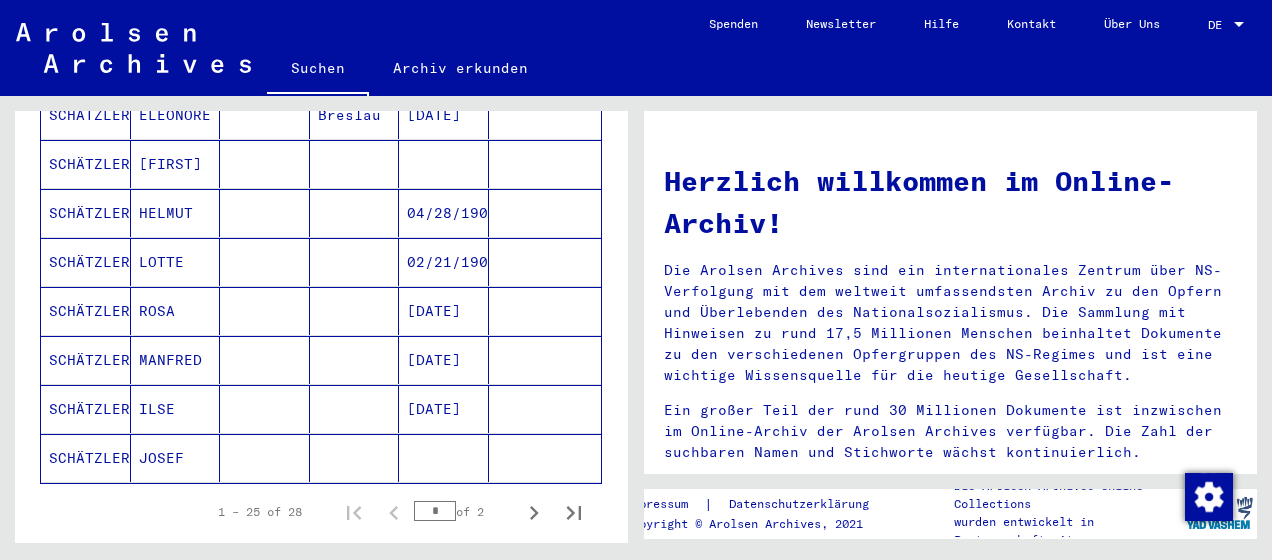 scroll, scrollTop: 1300, scrollLeft: 0, axis: vertical 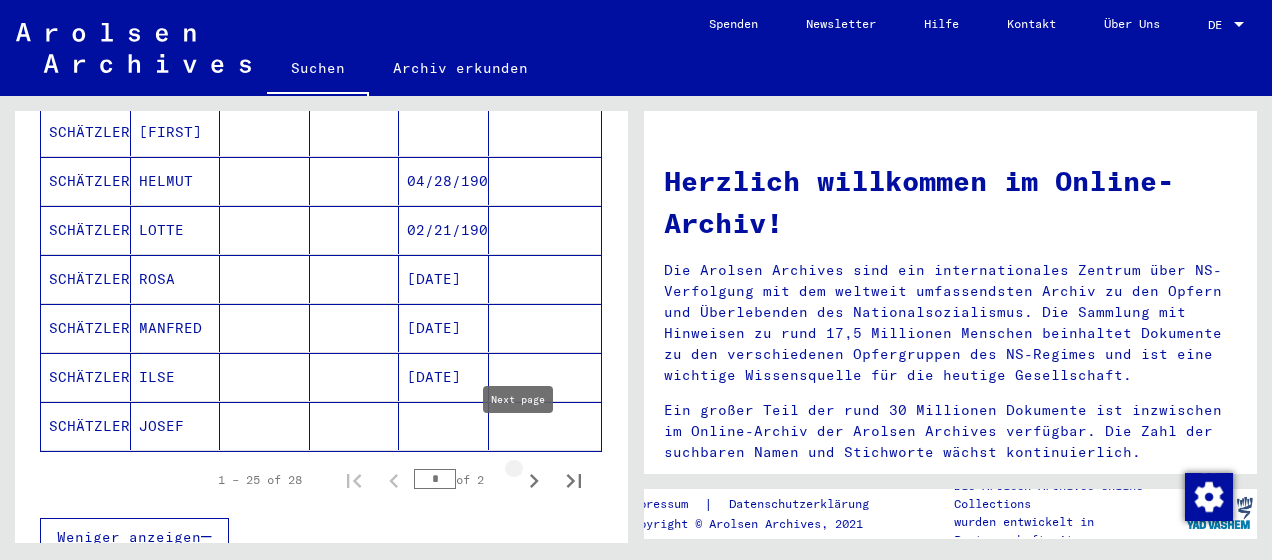 click 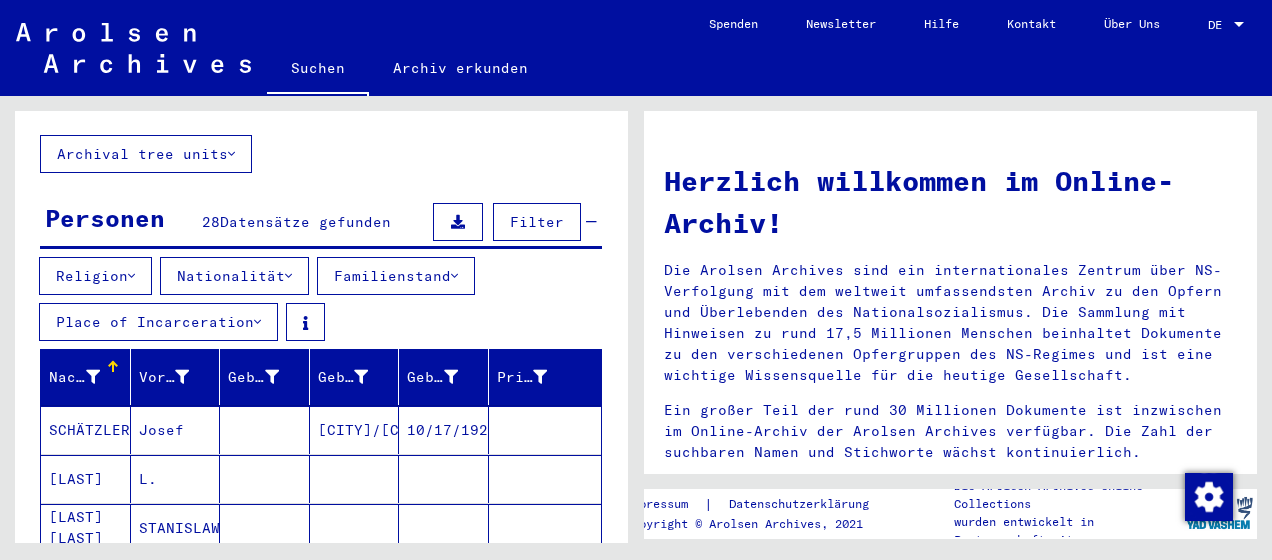 scroll, scrollTop: 0, scrollLeft: 0, axis: both 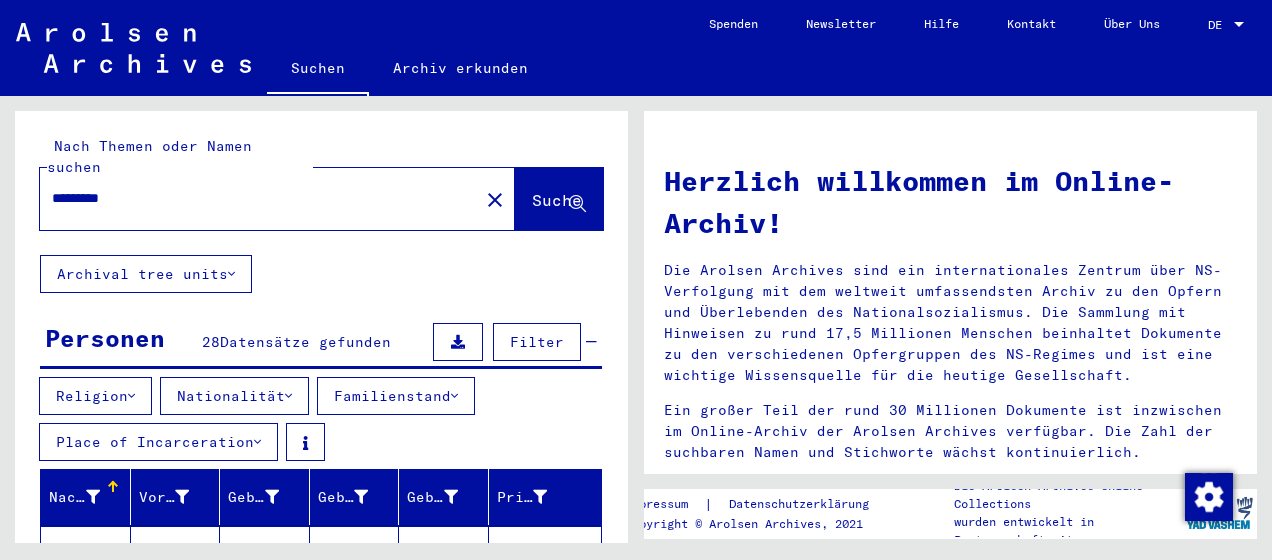 drag, startPoint x: 134, startPoint y: 178, endPoint x: 41, endPoint y: 163, distance: 94.20191 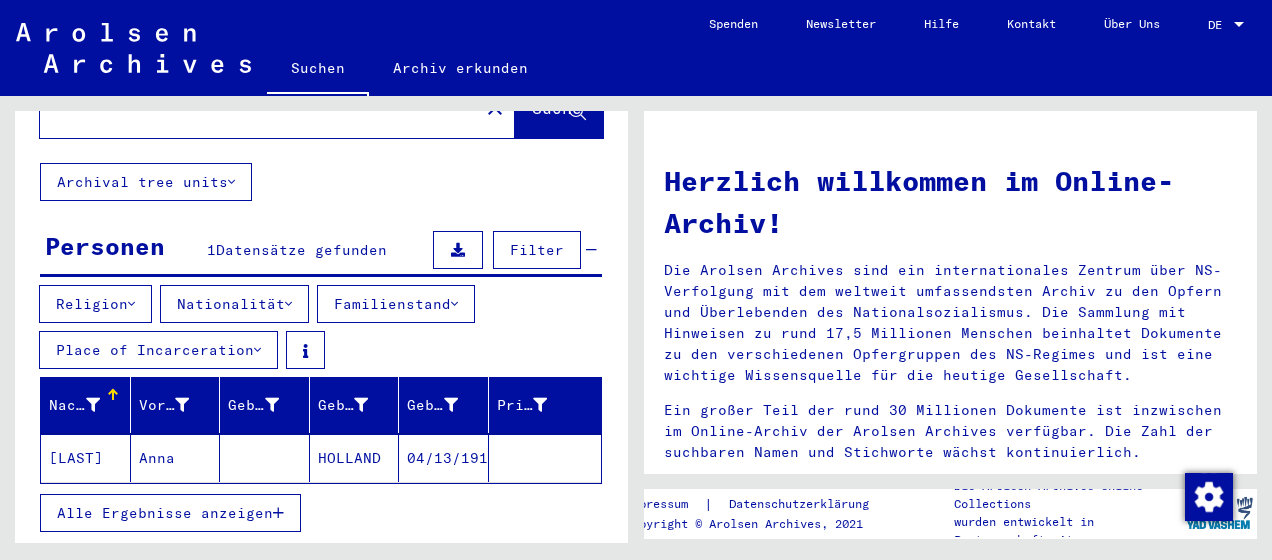 scroll, scrollTop: 0, scrollLeft: 0, axis: both 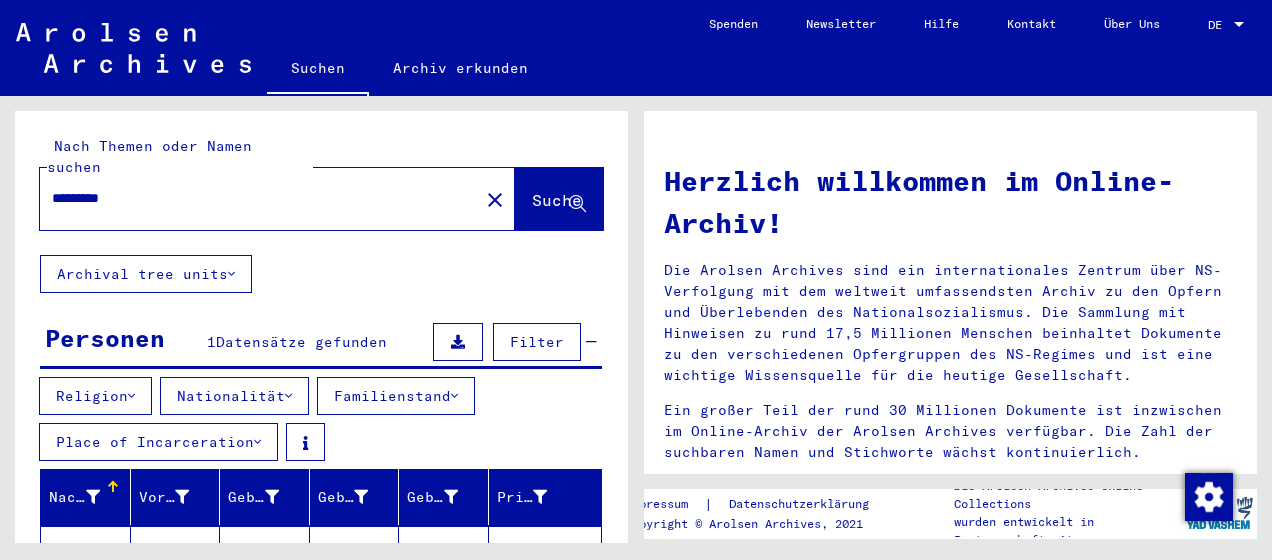 drag, startPoint x: 134, startPoint y: 172, endPoint x: 40, endPoint y: 172, distance: 94 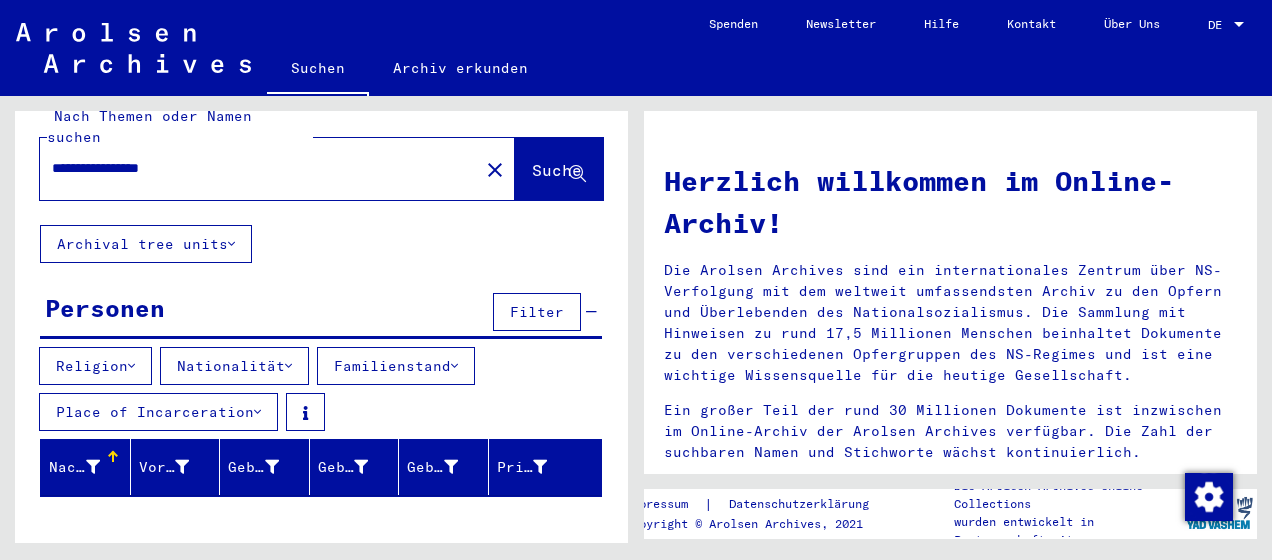 scroll, scrollTop: 0, scrollLeft: 0, axis: both 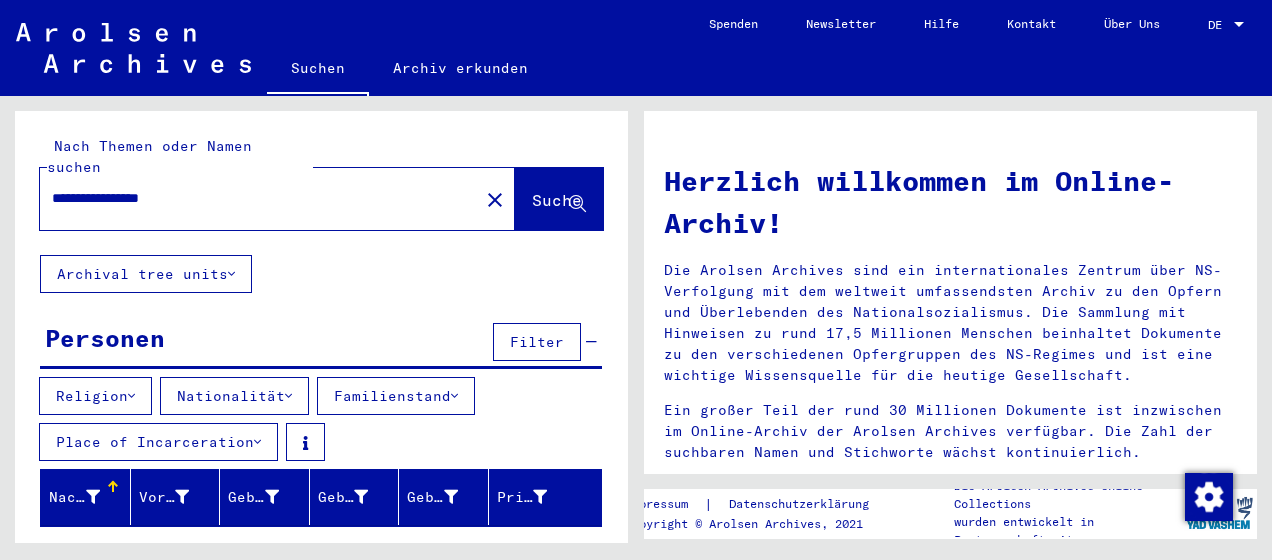 drag, startPoint x: 212, startPoint y: 178, endPoint x: 42, endPoint y: 146, distance: 172.98555 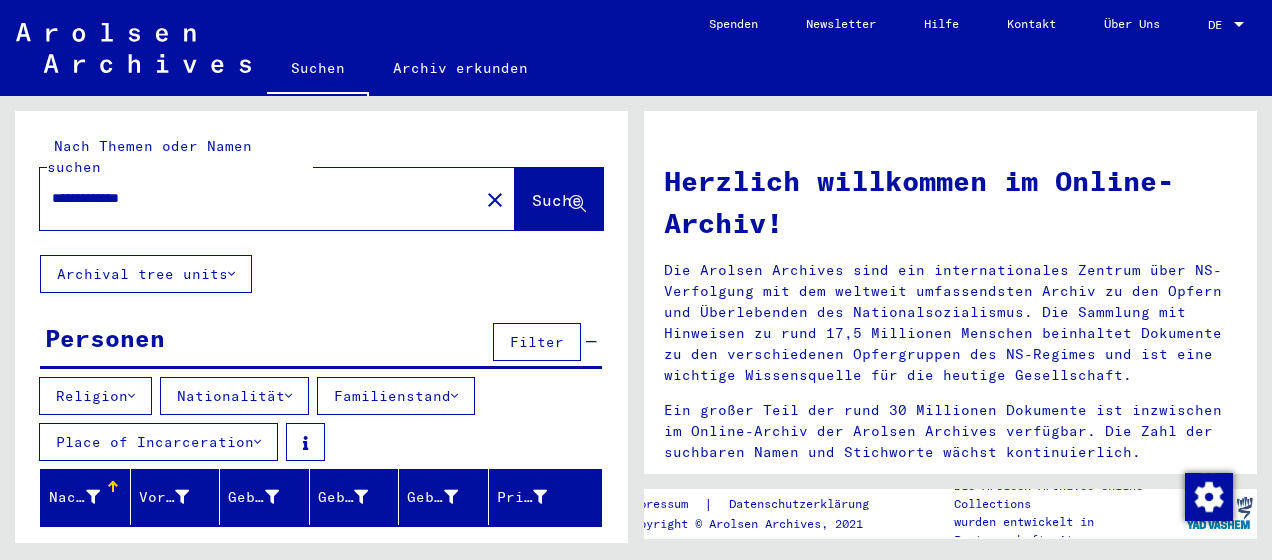 type on "**********" 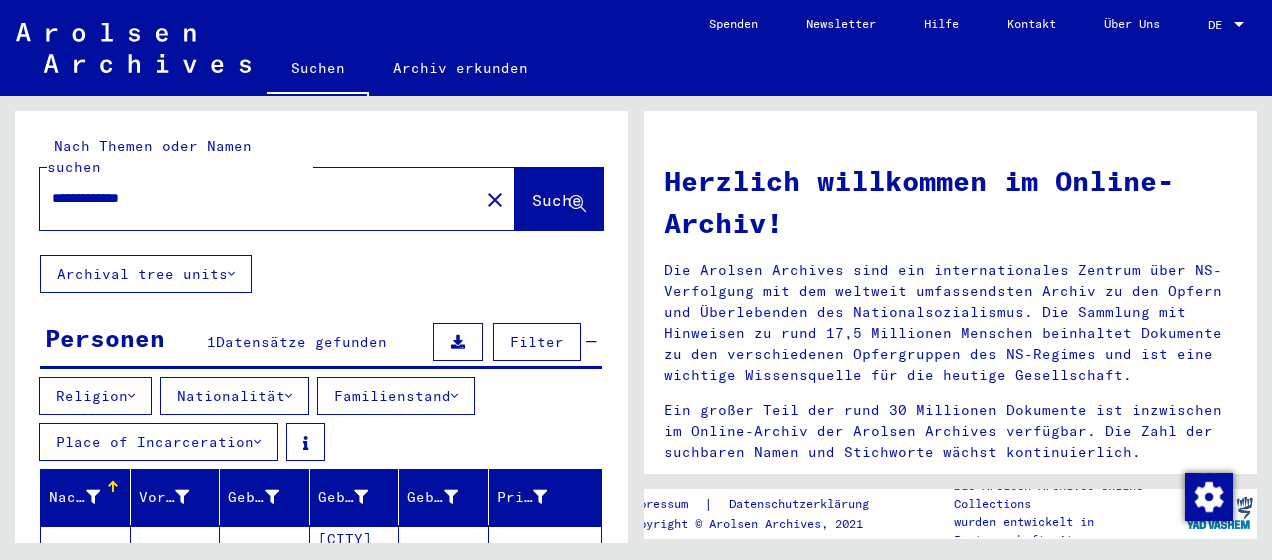 scroll, scrollTop: 200, scrollLeft: 0, axis: vertical 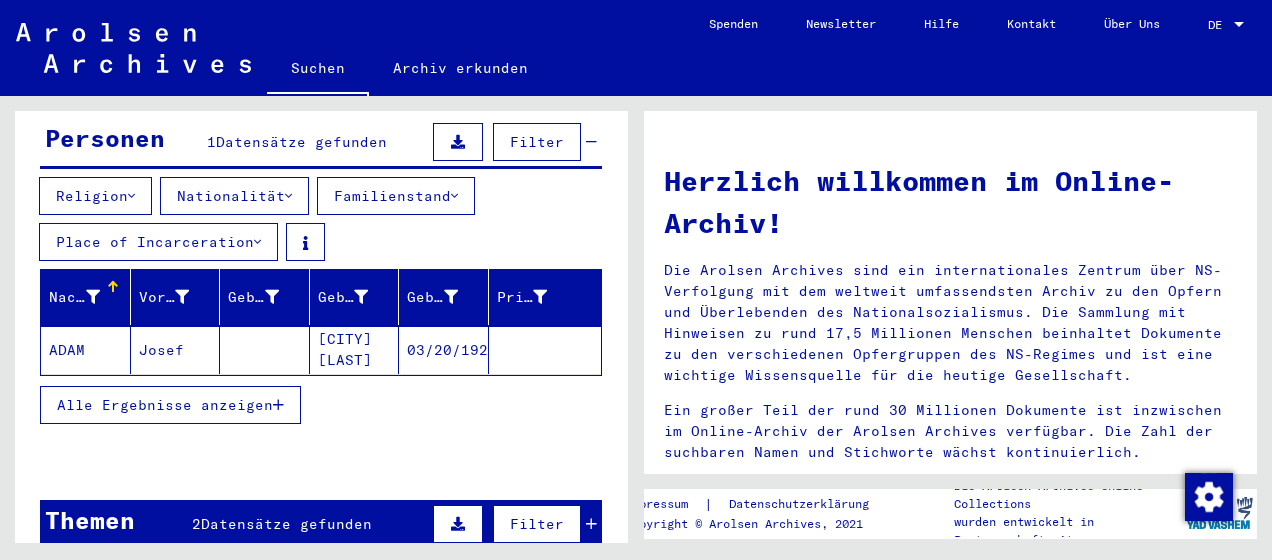 click on "ADAM" 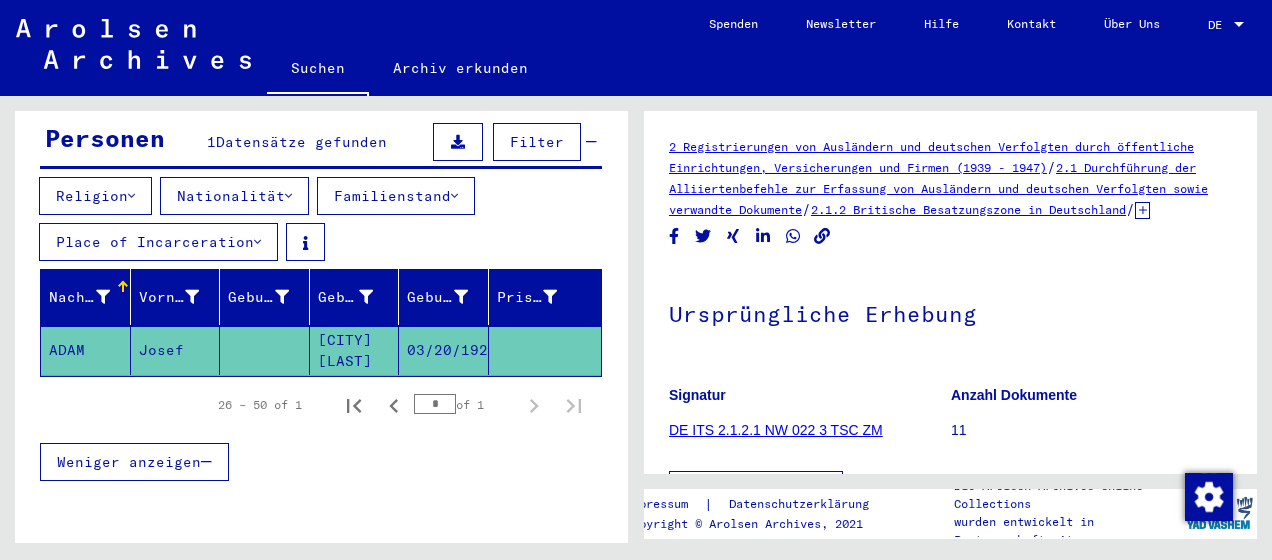scroll, scrollTop: 0, scrollLeft: 0, axis: both 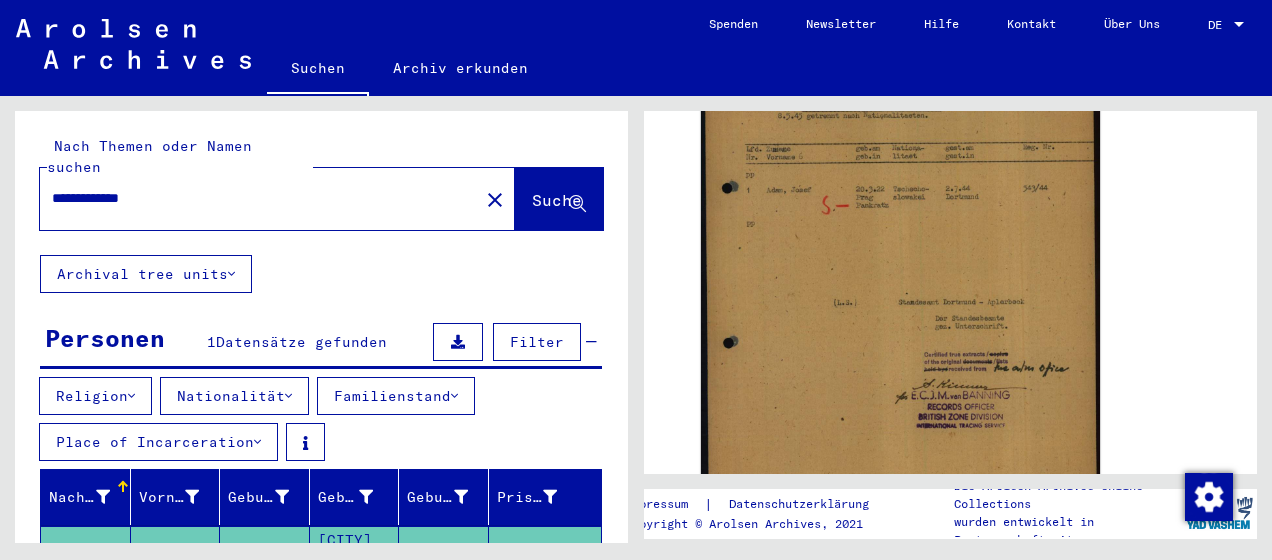 drag, startPoint x: 174, startPoint y: 184, endPoint x: 48, endPoint y: 174, distance: 126.3962 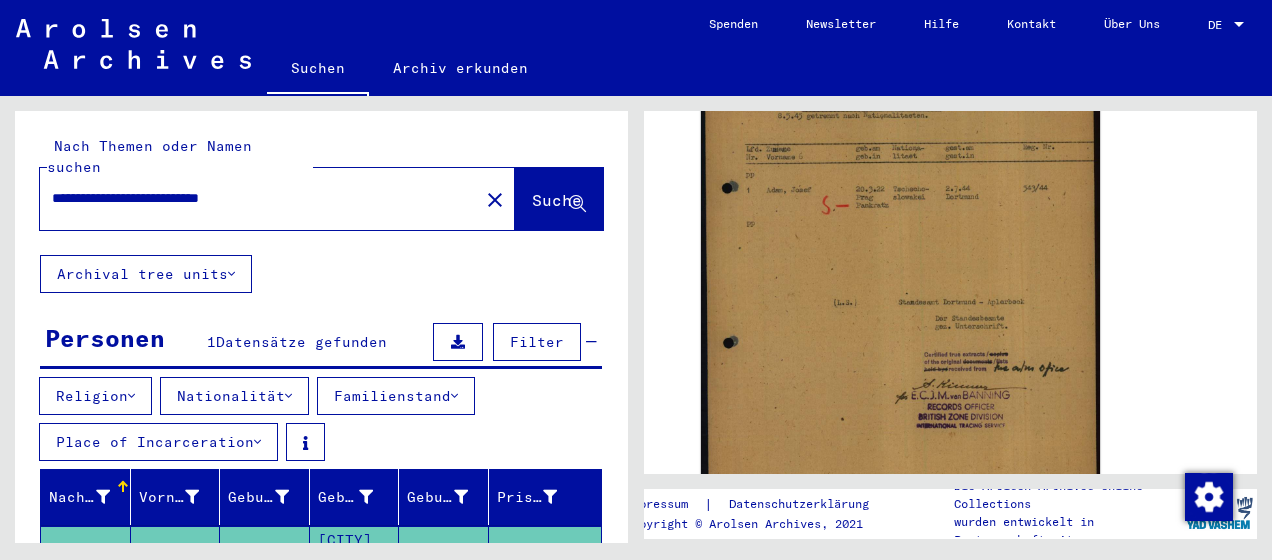 scroll, scrollTop: 0, scrollLeft: 0, axis: both 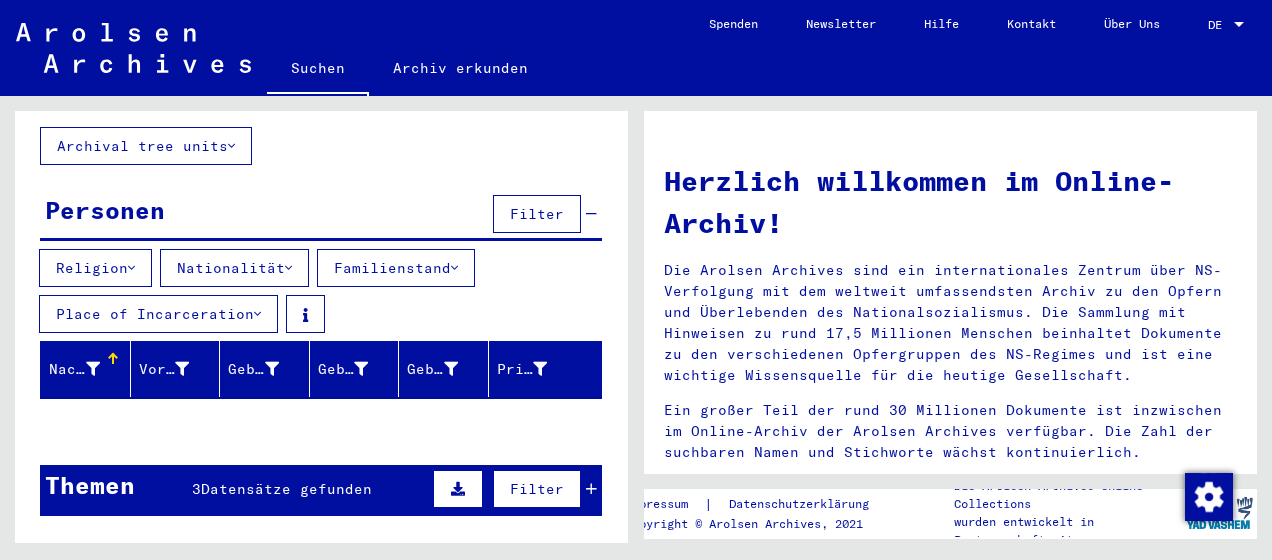 click on "Datensätze gefunden" at bounding box center (286, 489) 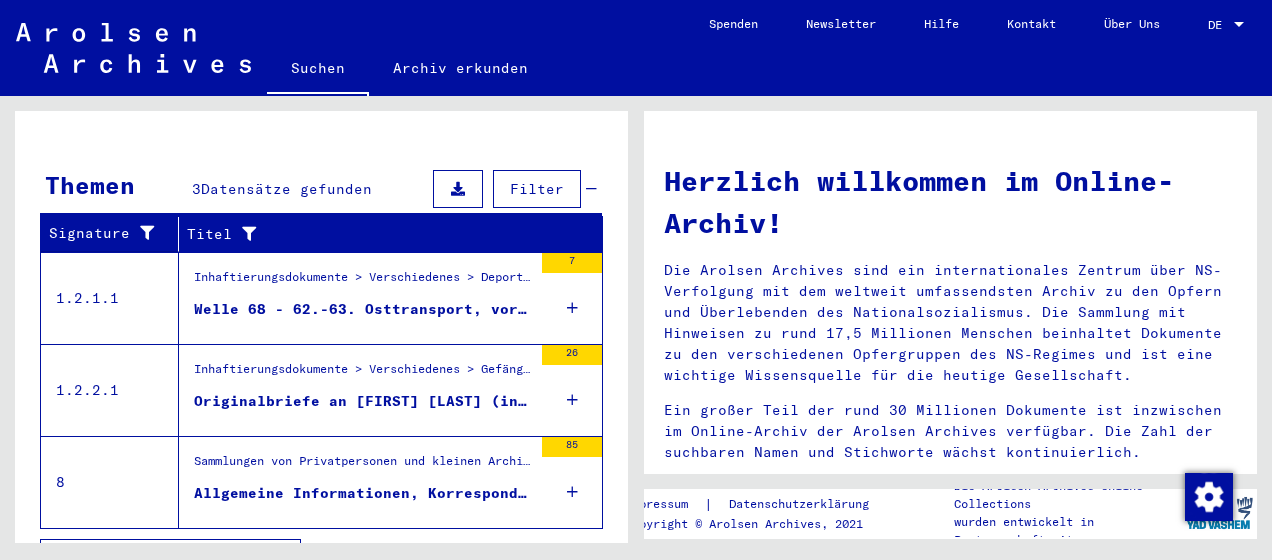 scroll, scrollTop: 444, scrollLeft: 0, axis: vertical 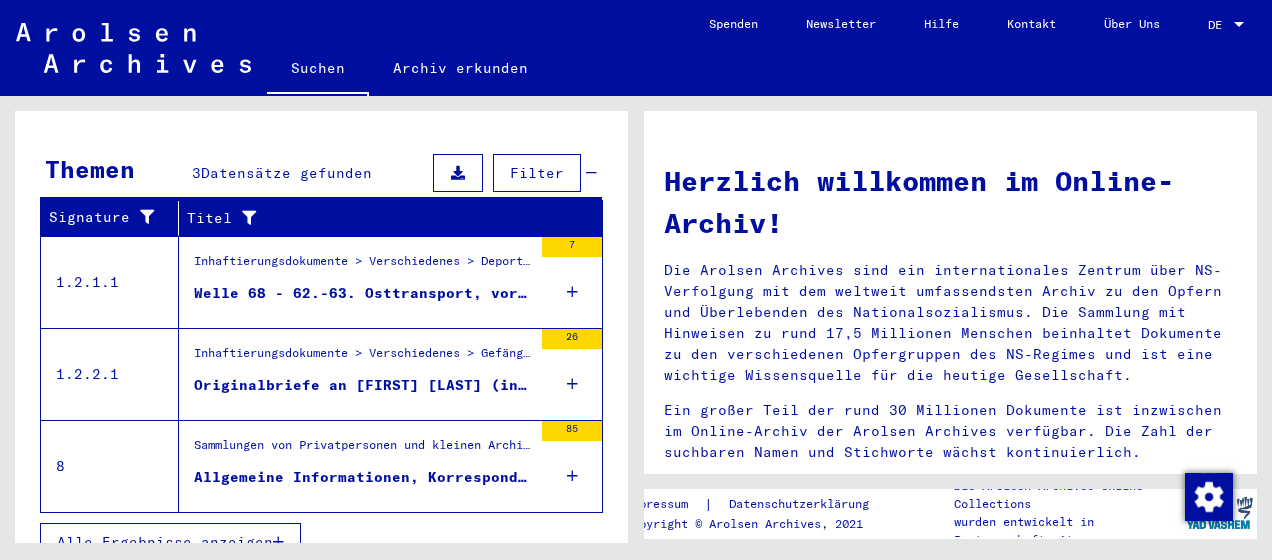 click on "Allgemeine Informationen, Korrespondenz und Zeitungsartikel sowie      Materialien ohne Themenbezug" at bounding box center [363, 477] 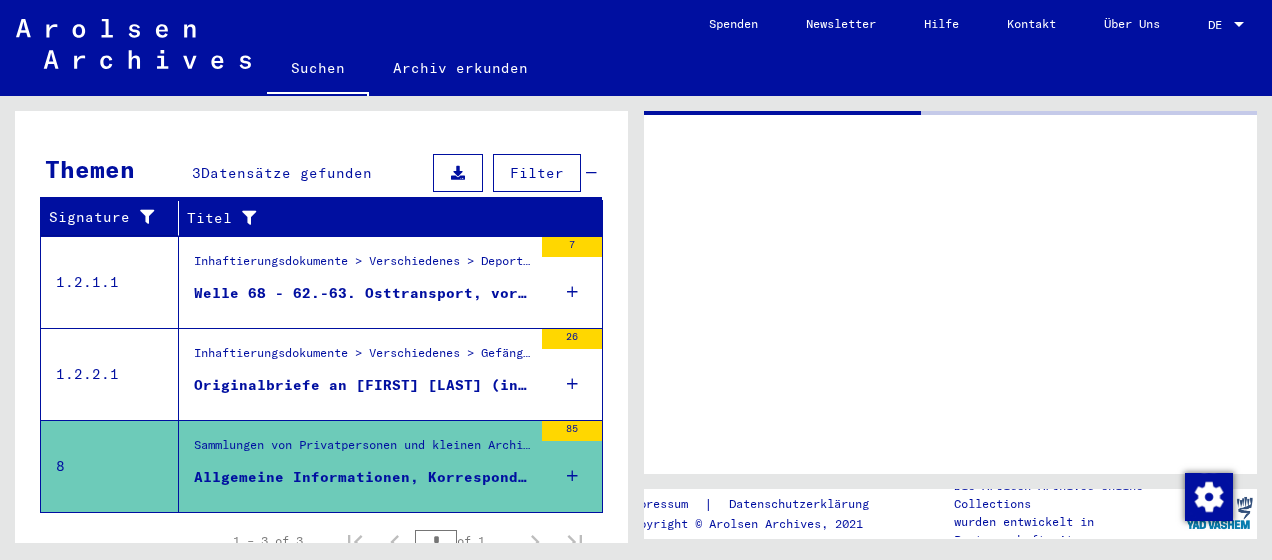 scroll, scrollTop: 386, scrollLeft: 0, axis: vertical 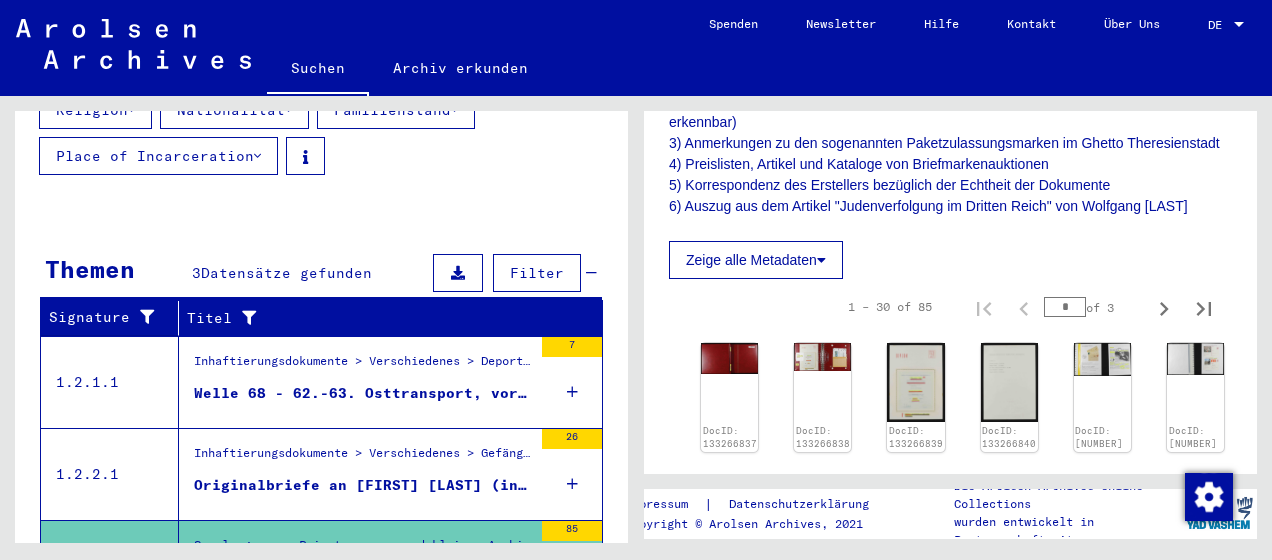 click on "Inhaftierungsdokumente > Verschiedenes > Deportationen und Transporte > Deportationen > Deportationen aus dem Gestapobereich Berlin" at bounding box center (363, 366) 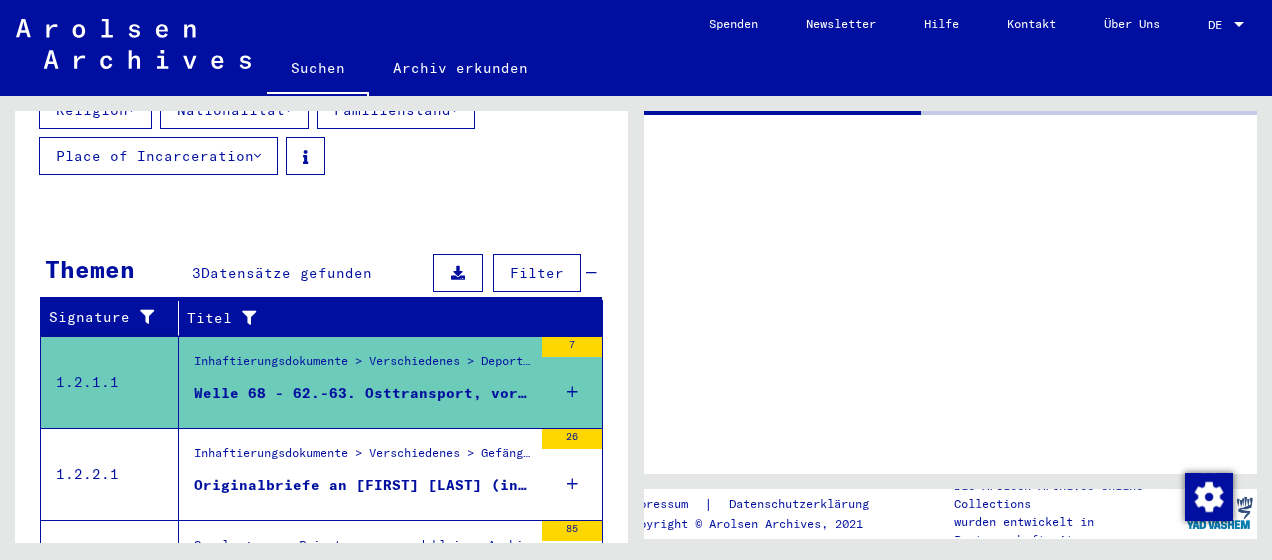 scroll, scrollTop: 0, scrollLeft: 0, axis: both 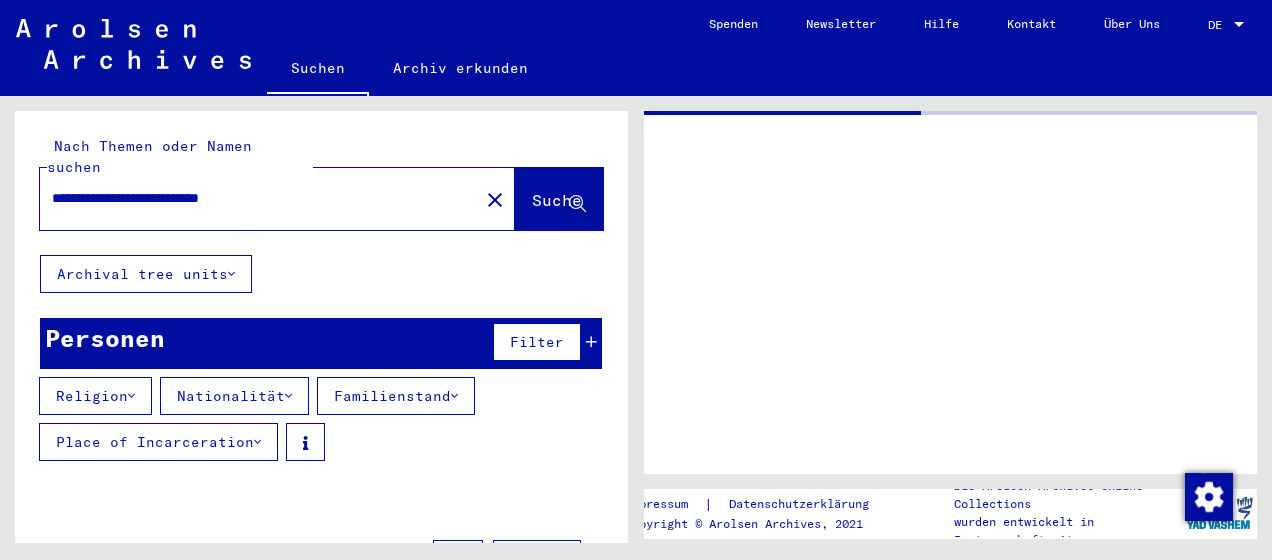 drag, startPoint x: 314, startPoint y: 177, endPoint x: 35, endPoint y: 169, distance: 279.1147 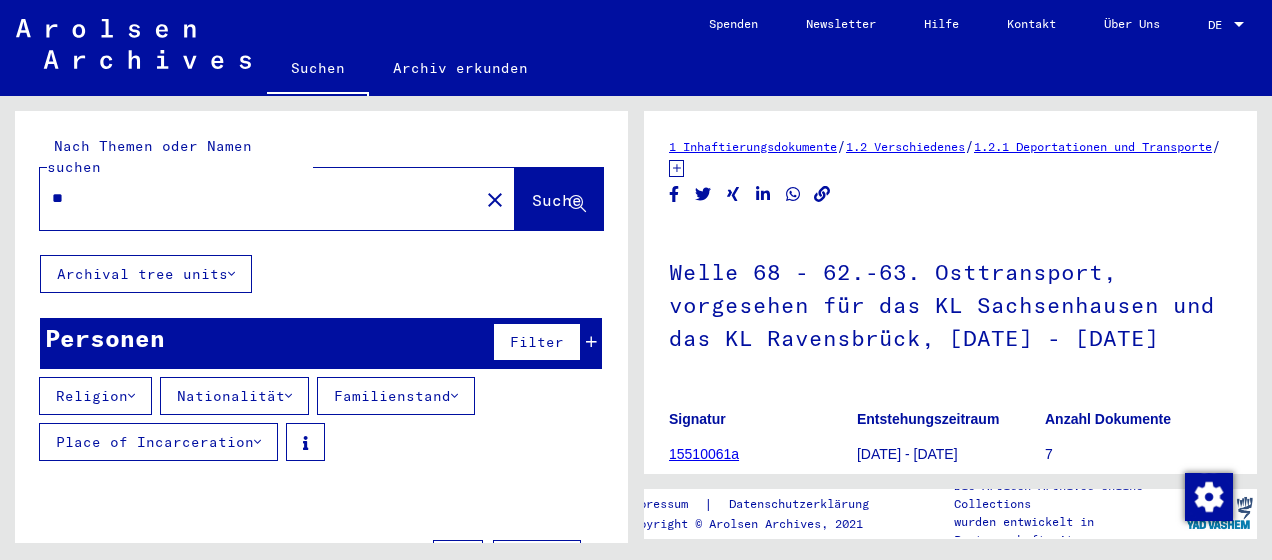 type on "*" 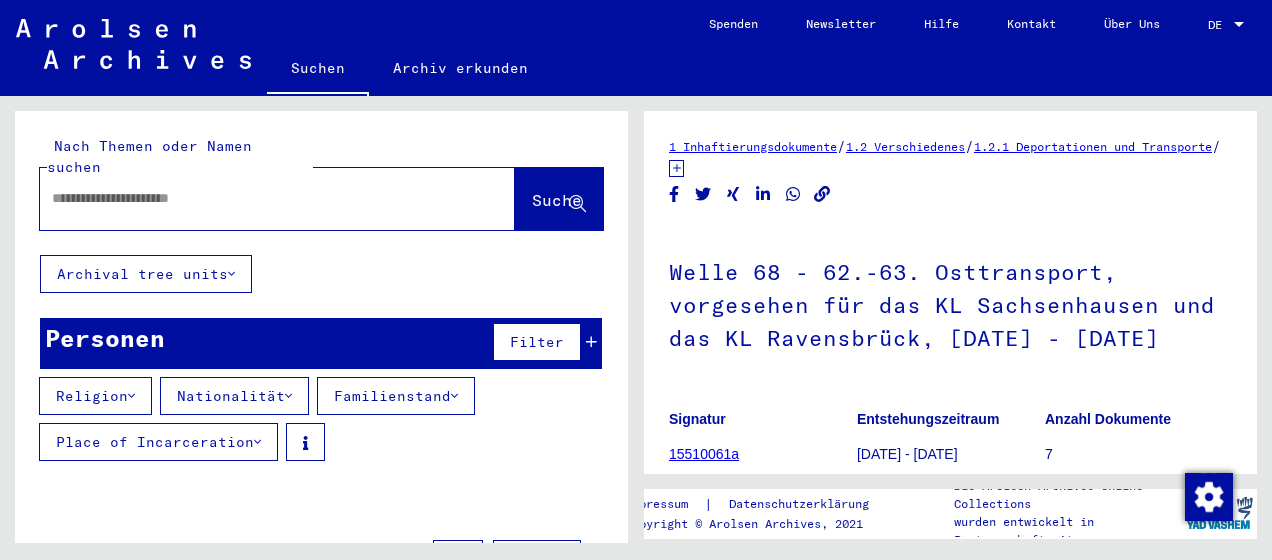 scroll, scrollTop: 0, scrollLeft: 0, axis: both 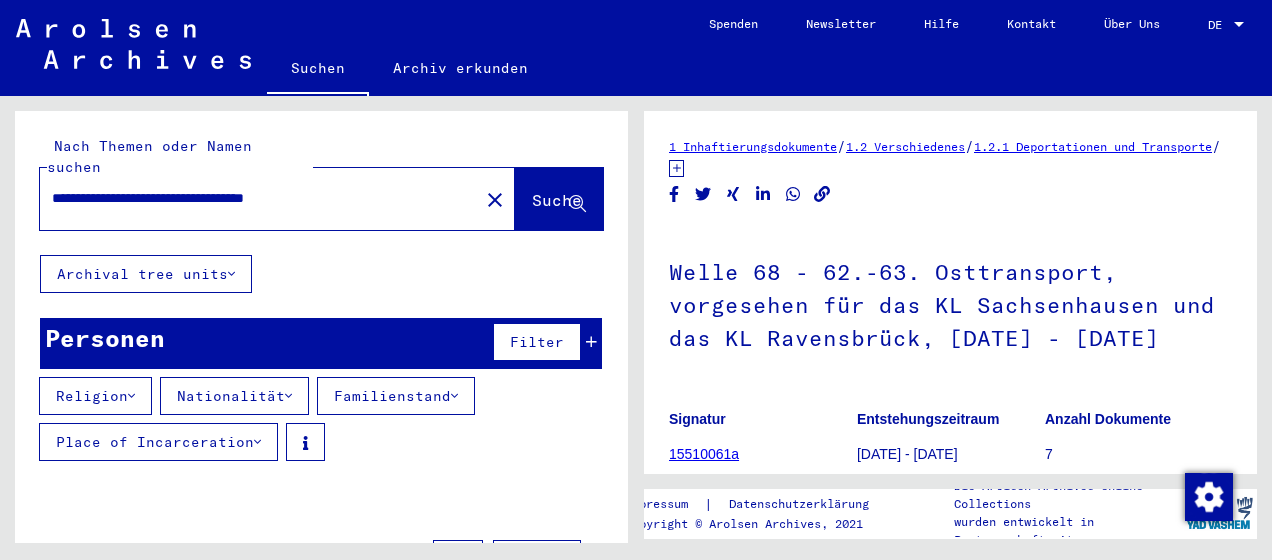 type on "**********" 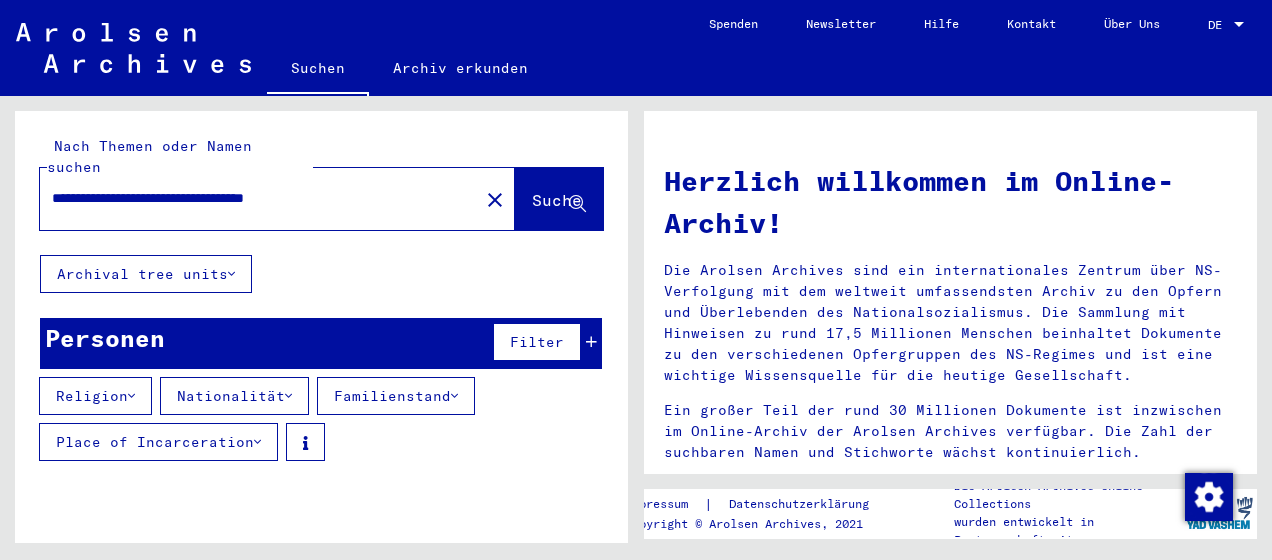 click on "Suche" 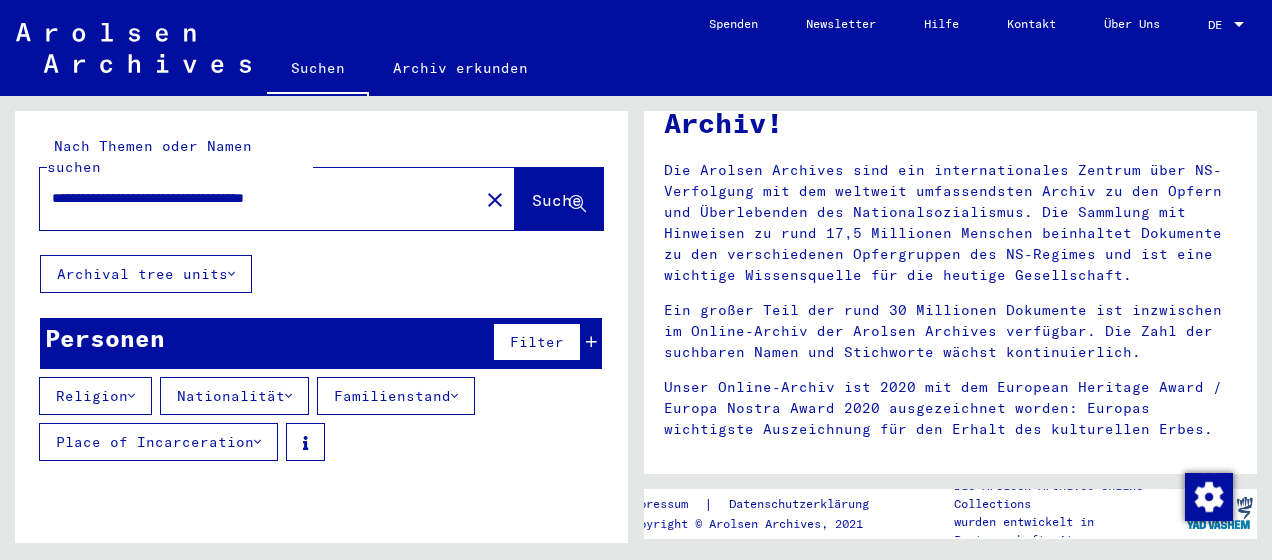 scroll, scrollTop: 200, scrollLeft: 0, axis: vertical 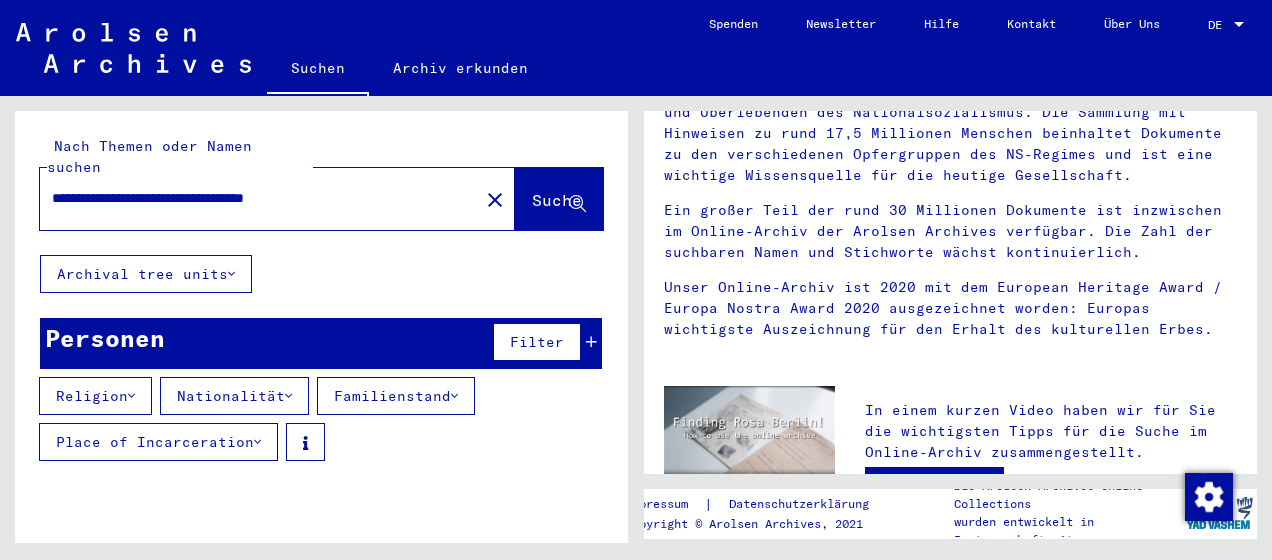 click on "Suche" 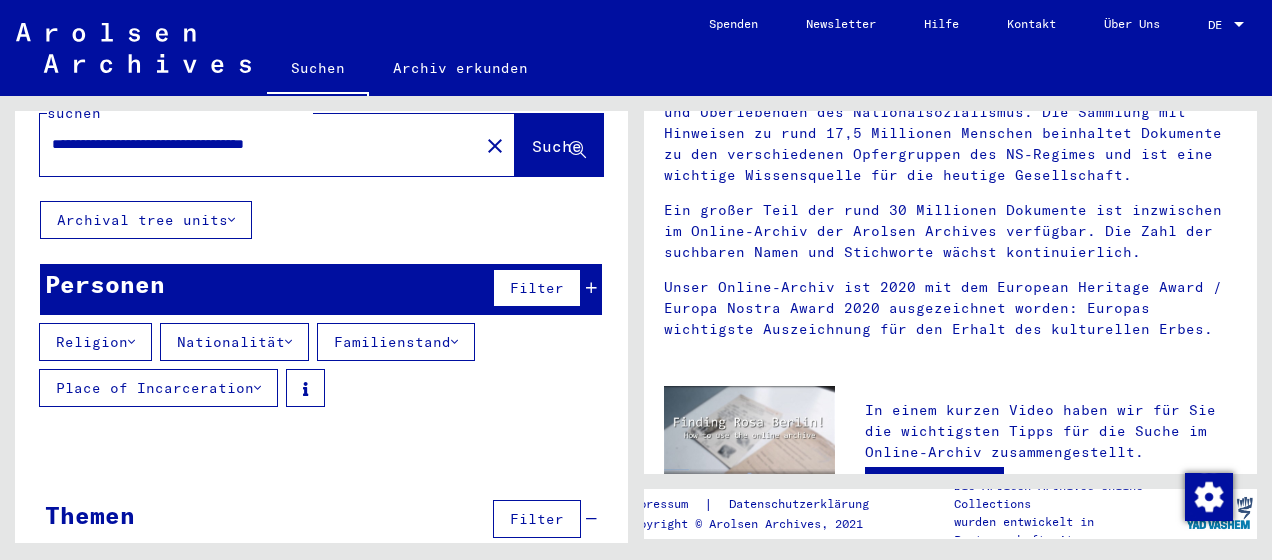 scroll, scrollTop: 0, scrollLeft: 0, axis: both 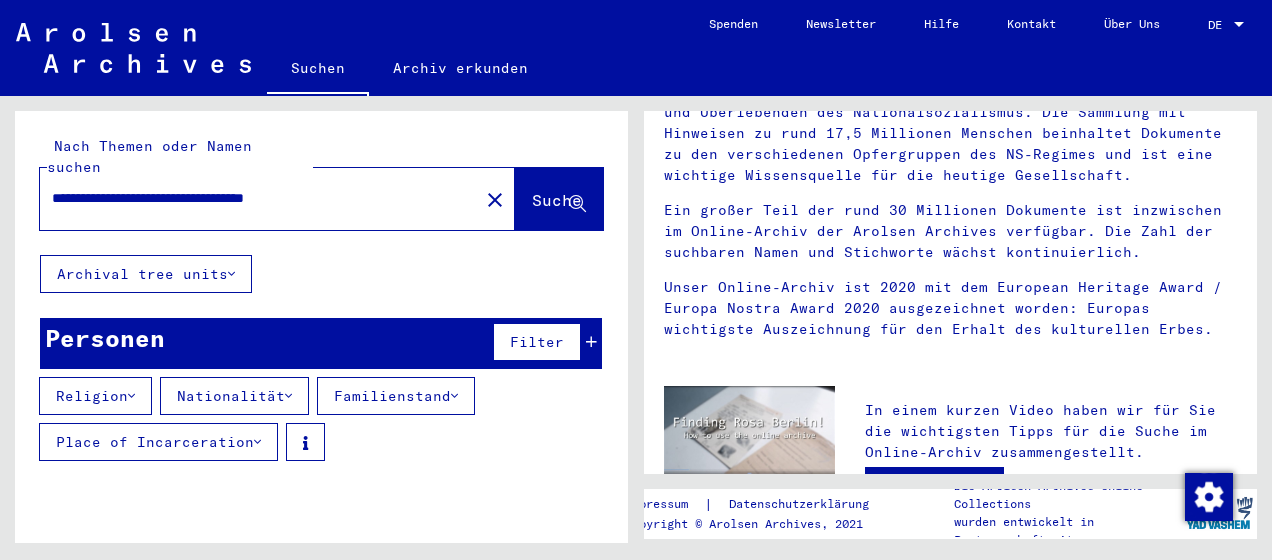 drag, startPoint x: 388, startPoint y: 168, endPoint x: -4, endPoint y: 148, distance: 392.5099 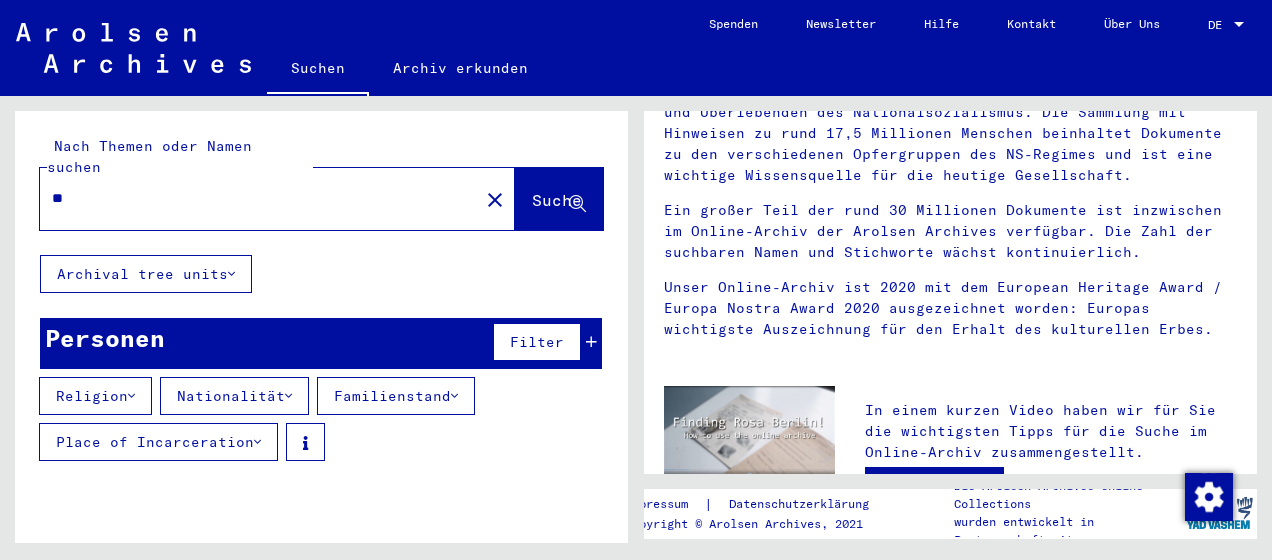 type on "*" 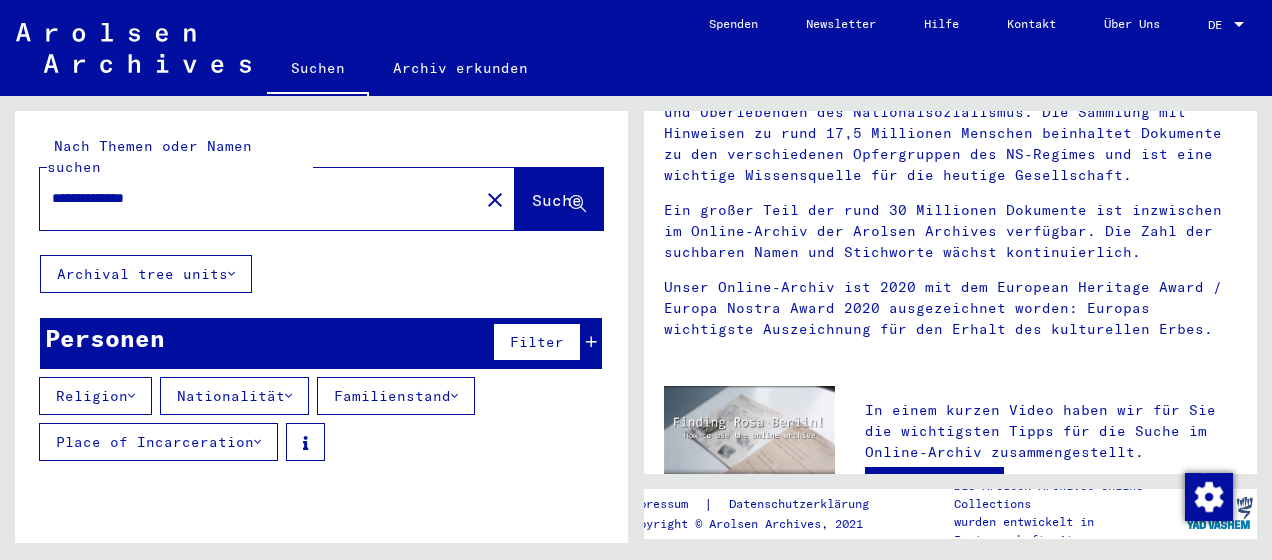 type on "**********" 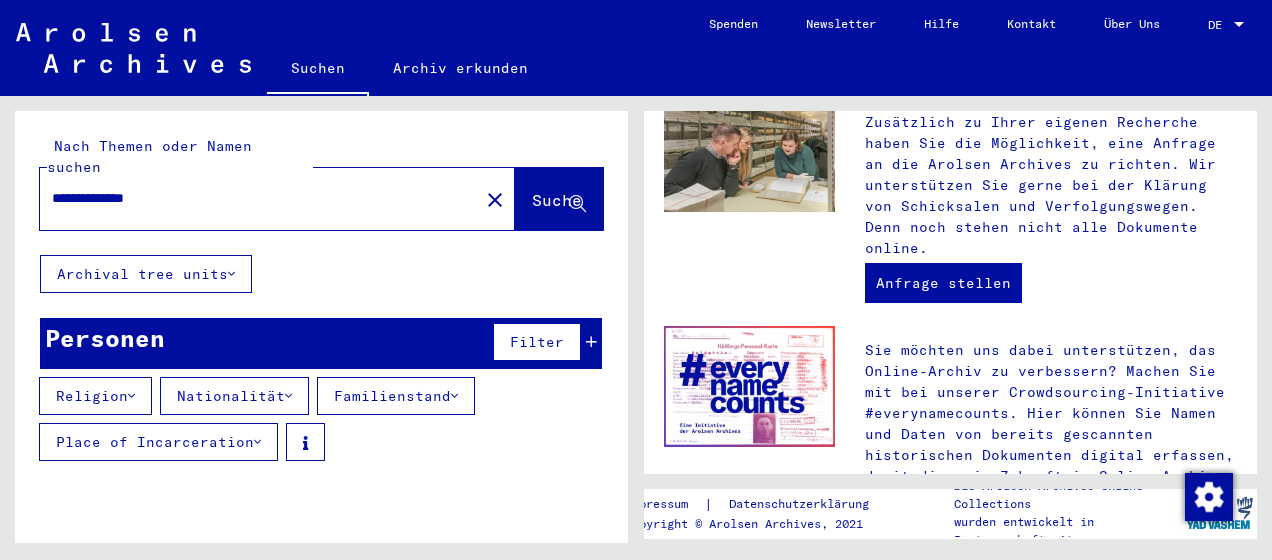 scroll, scrollTop: 812, scrollLeft: 0, axis: vertical 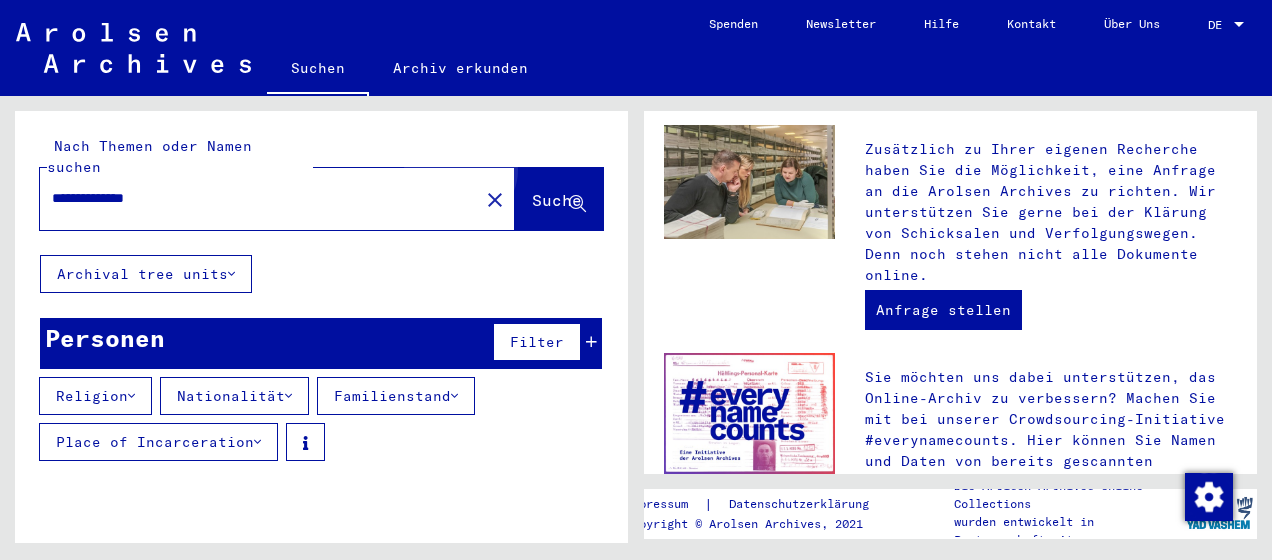 click on "Suche" 